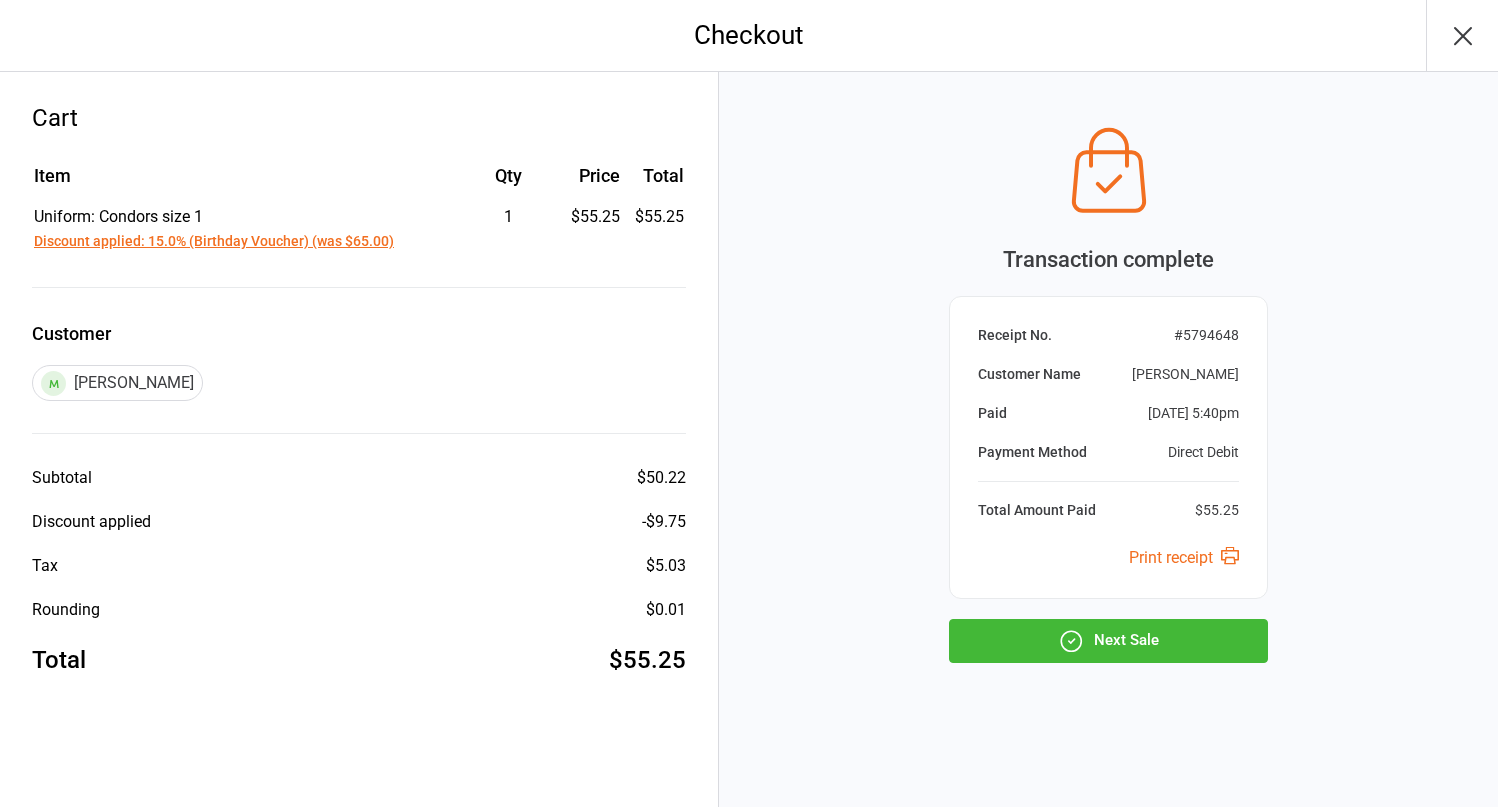 scroll, scrollTop: 0, scrollLeft: 0, axis: both 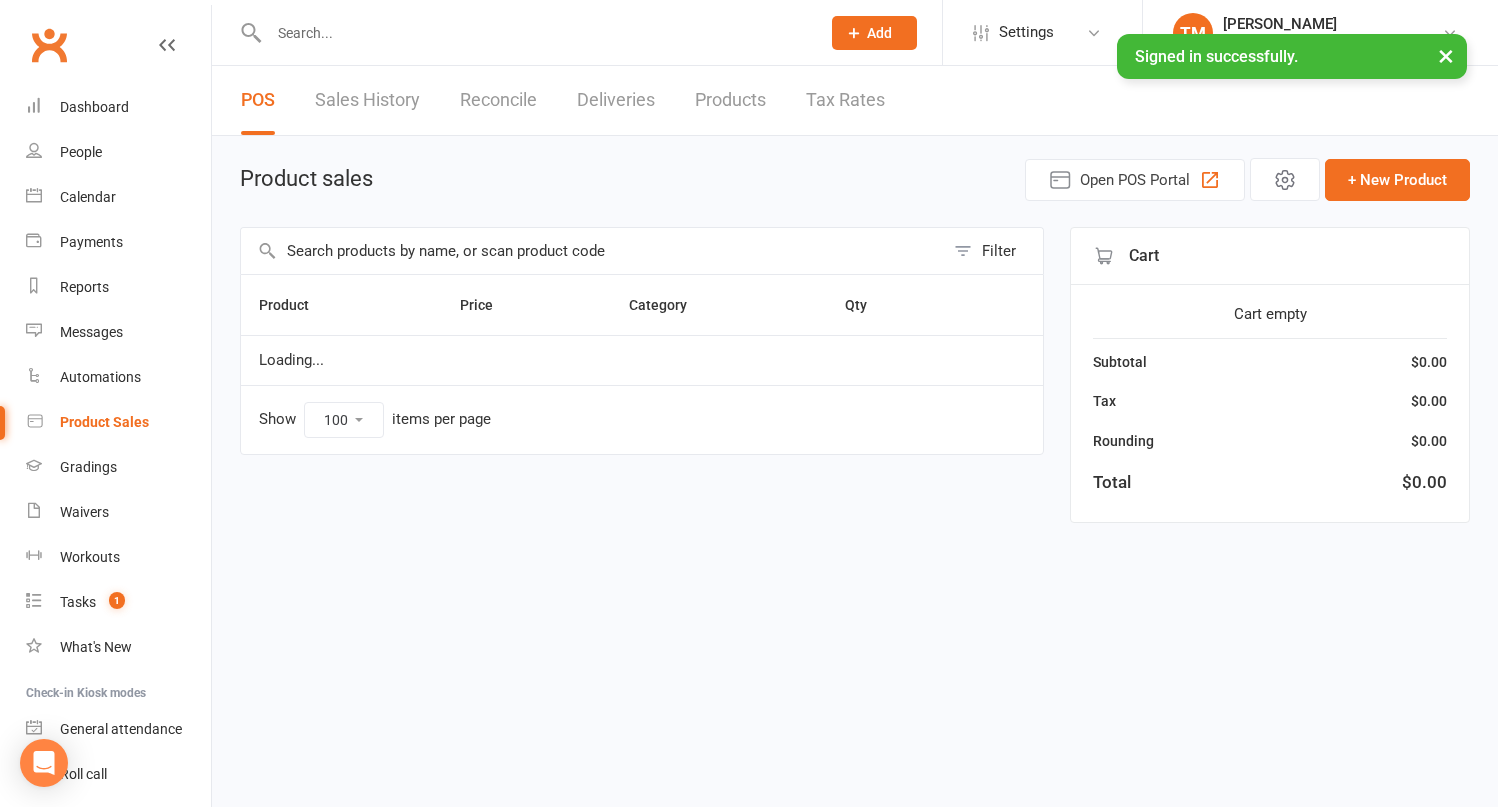 select on "100" 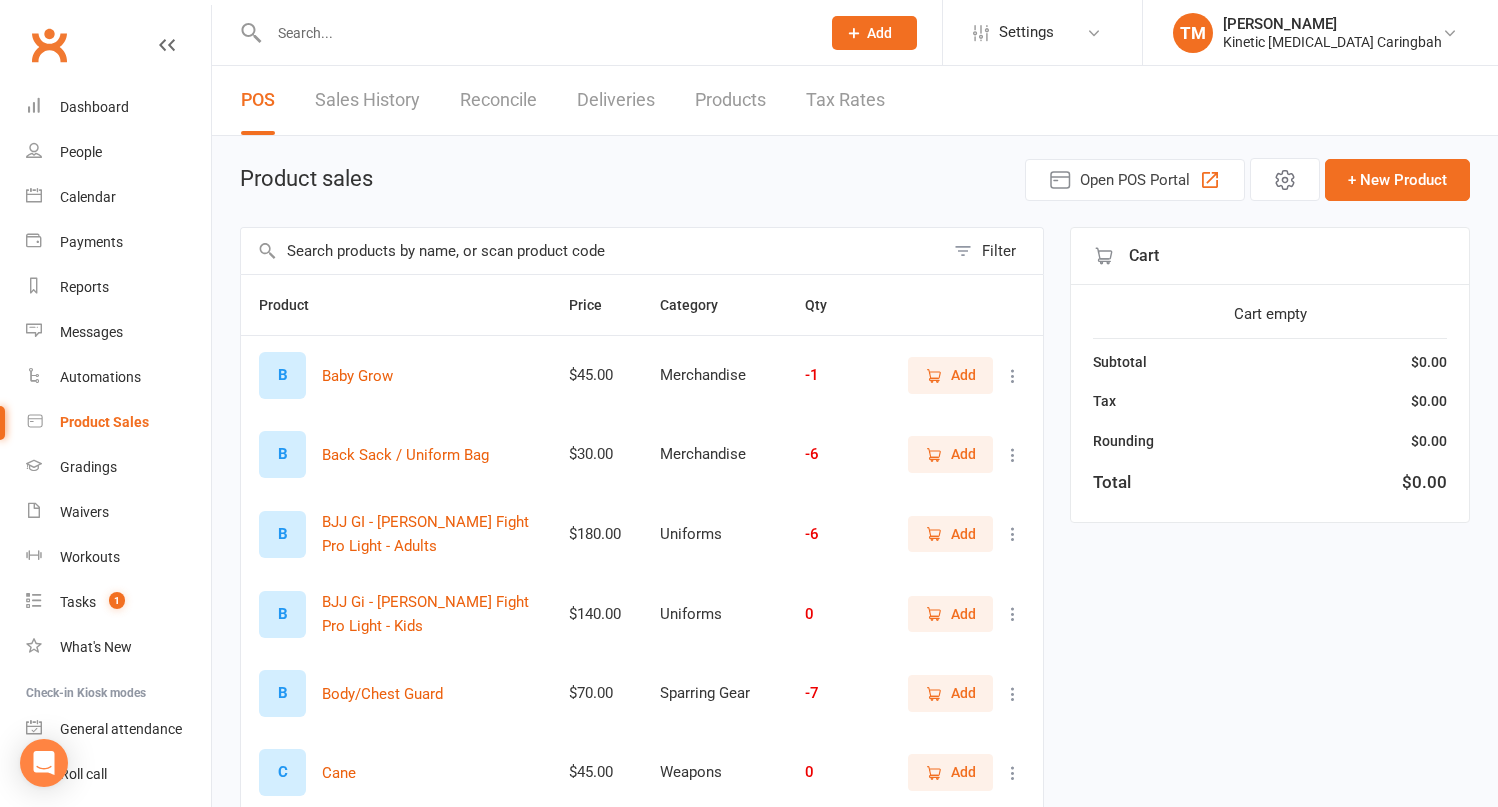 scroll, scrollTop: 0, scrollLeft: 0, axis: both 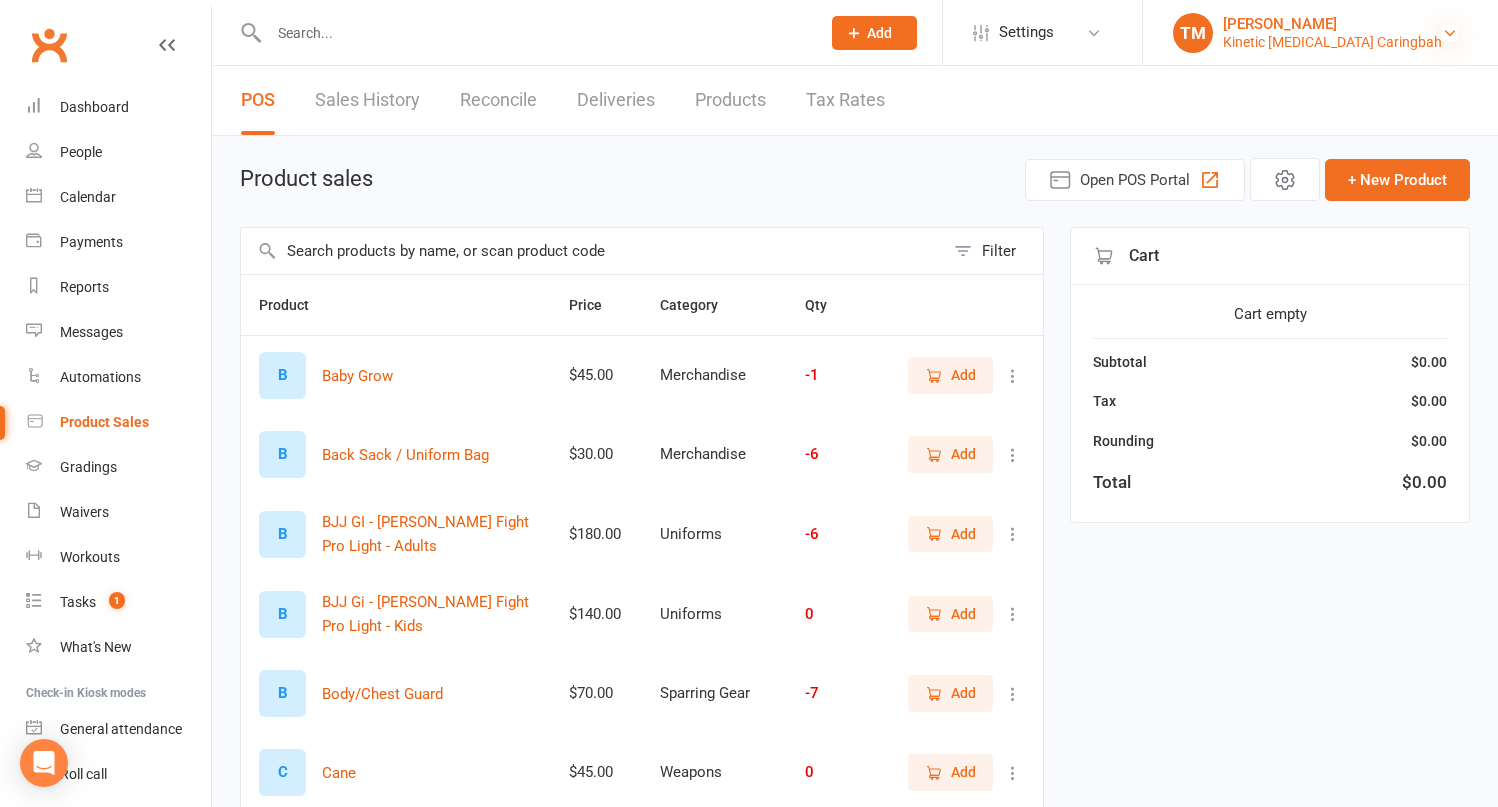 click at bounding box center [1450, 33] 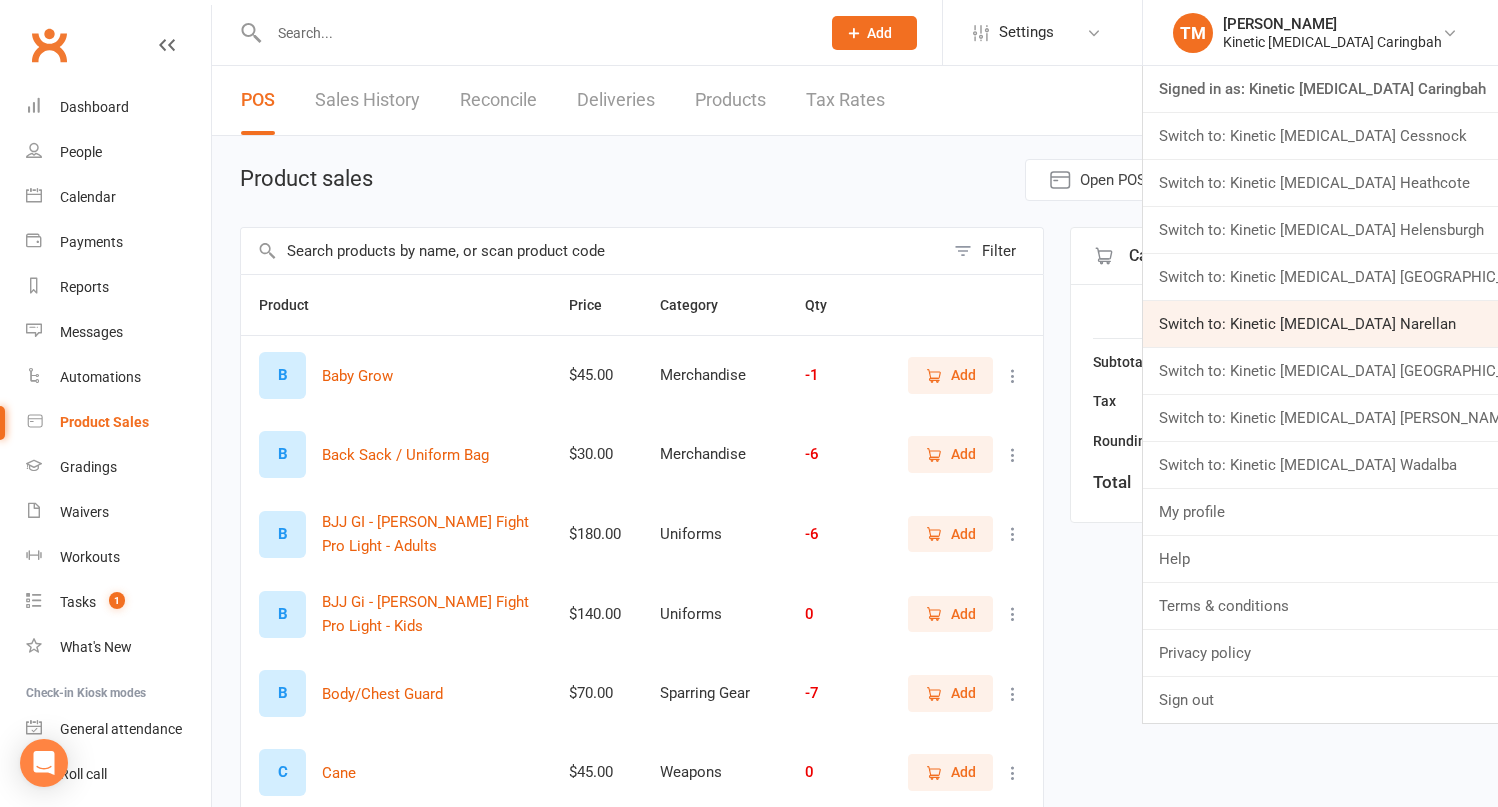 click on "Switch to: Kinetic Martial Arts Narellan" at bounding box center (1320, 324) 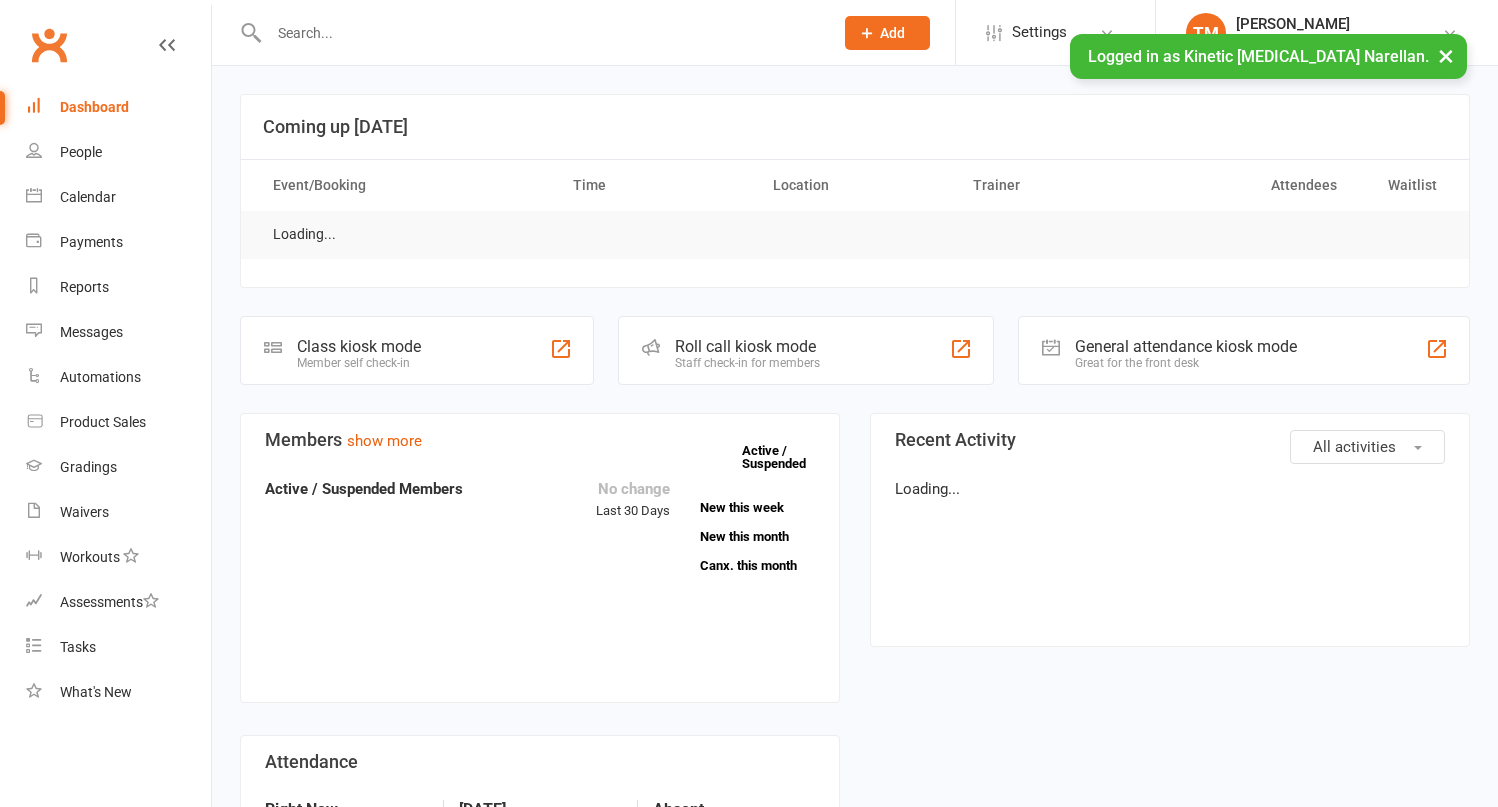 scroll, scrollTop: 0, scrollLeft: 0, axis: both 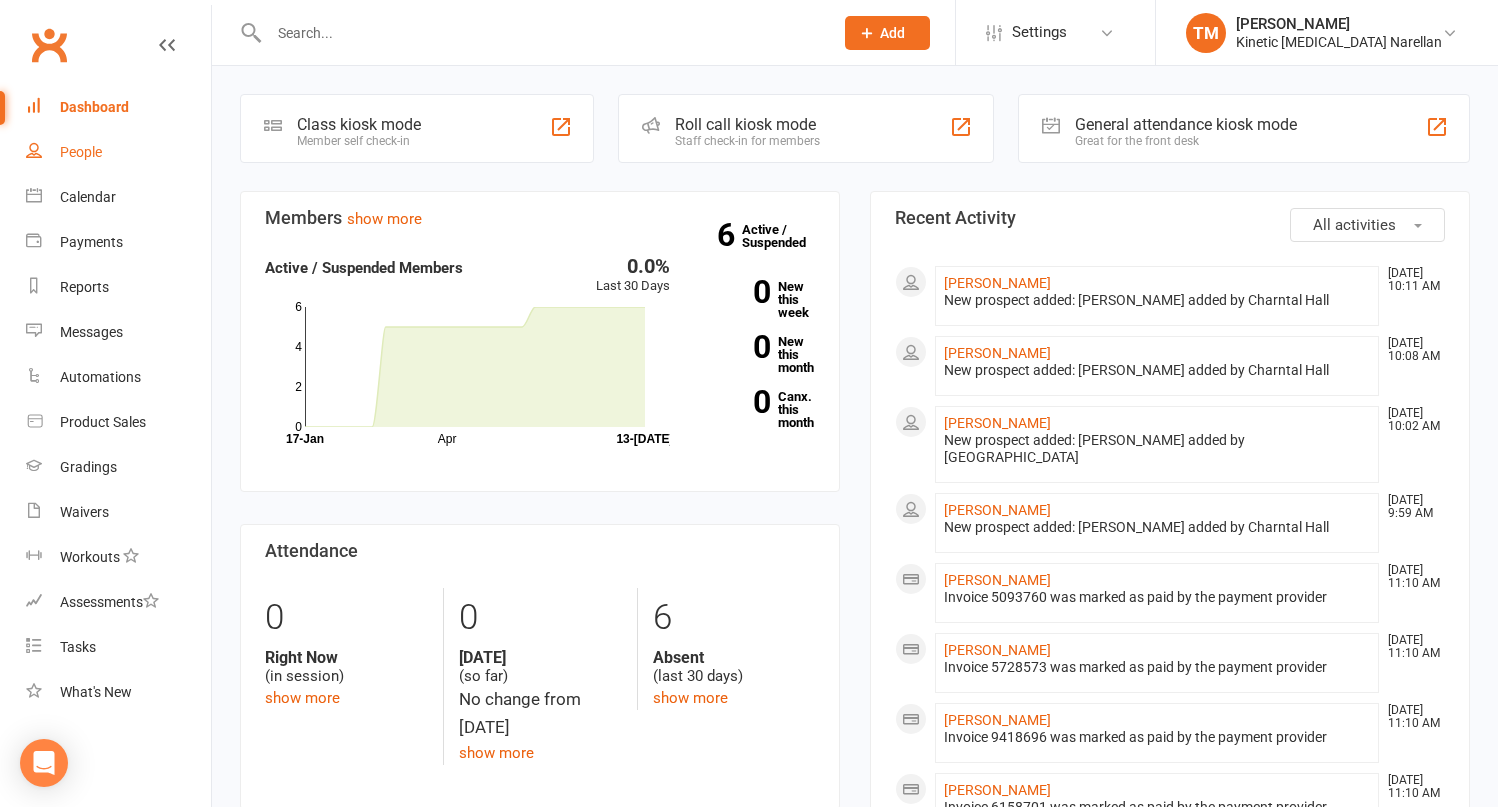 click on "People" at bounding box center (118, 152) 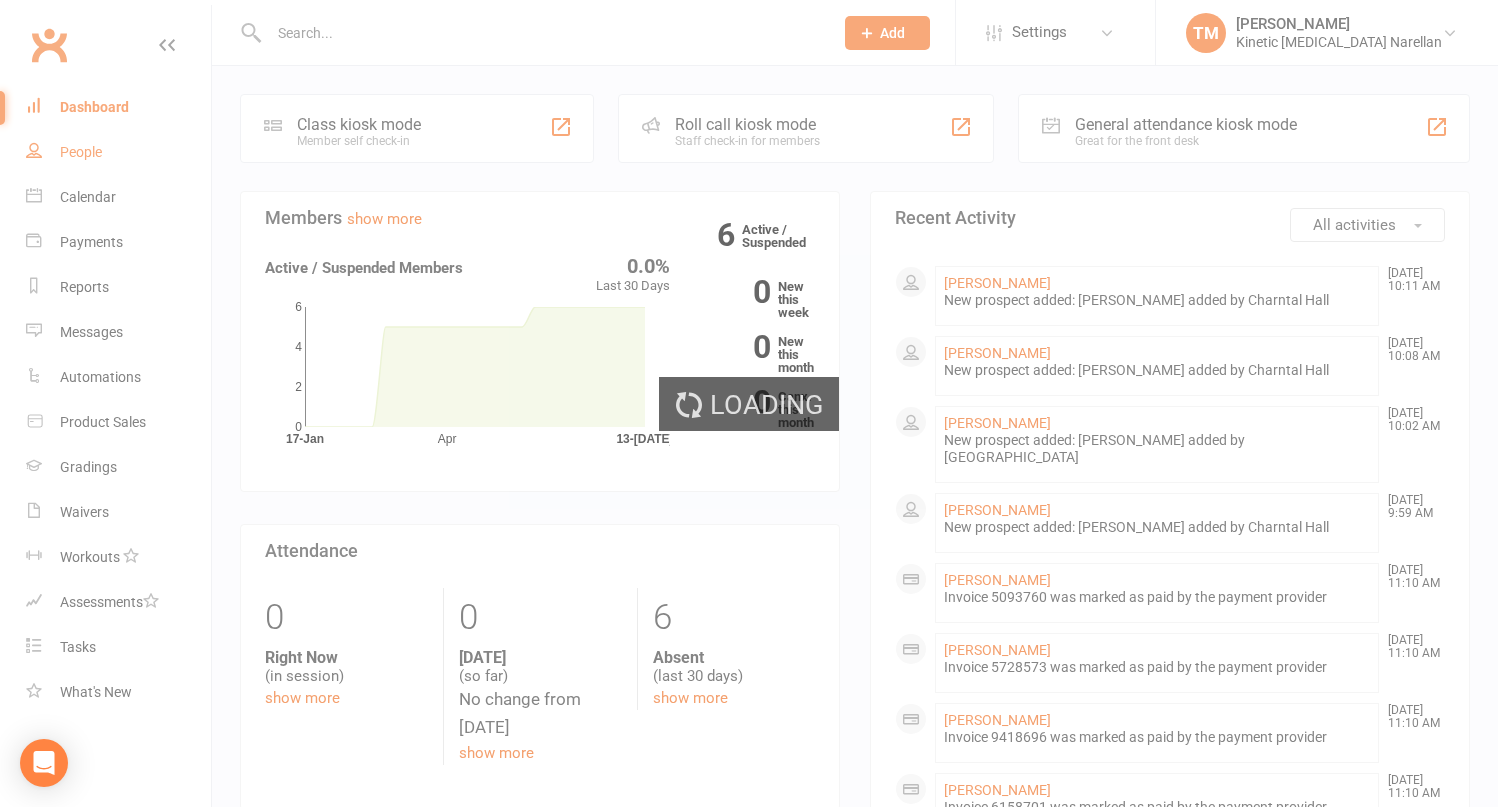 select on "100" 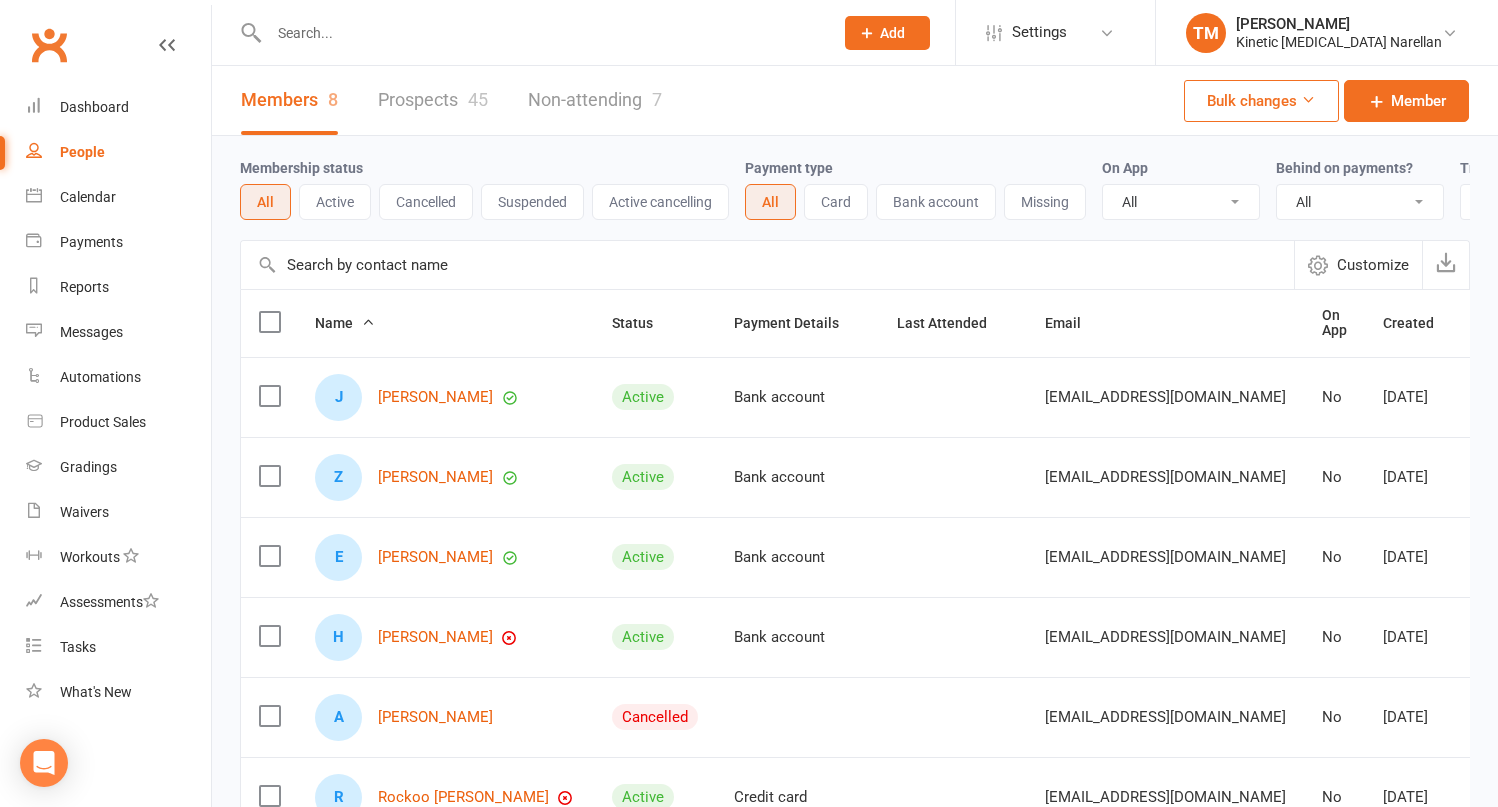 click on "Prospects 45" at bounding box center (433, 100) 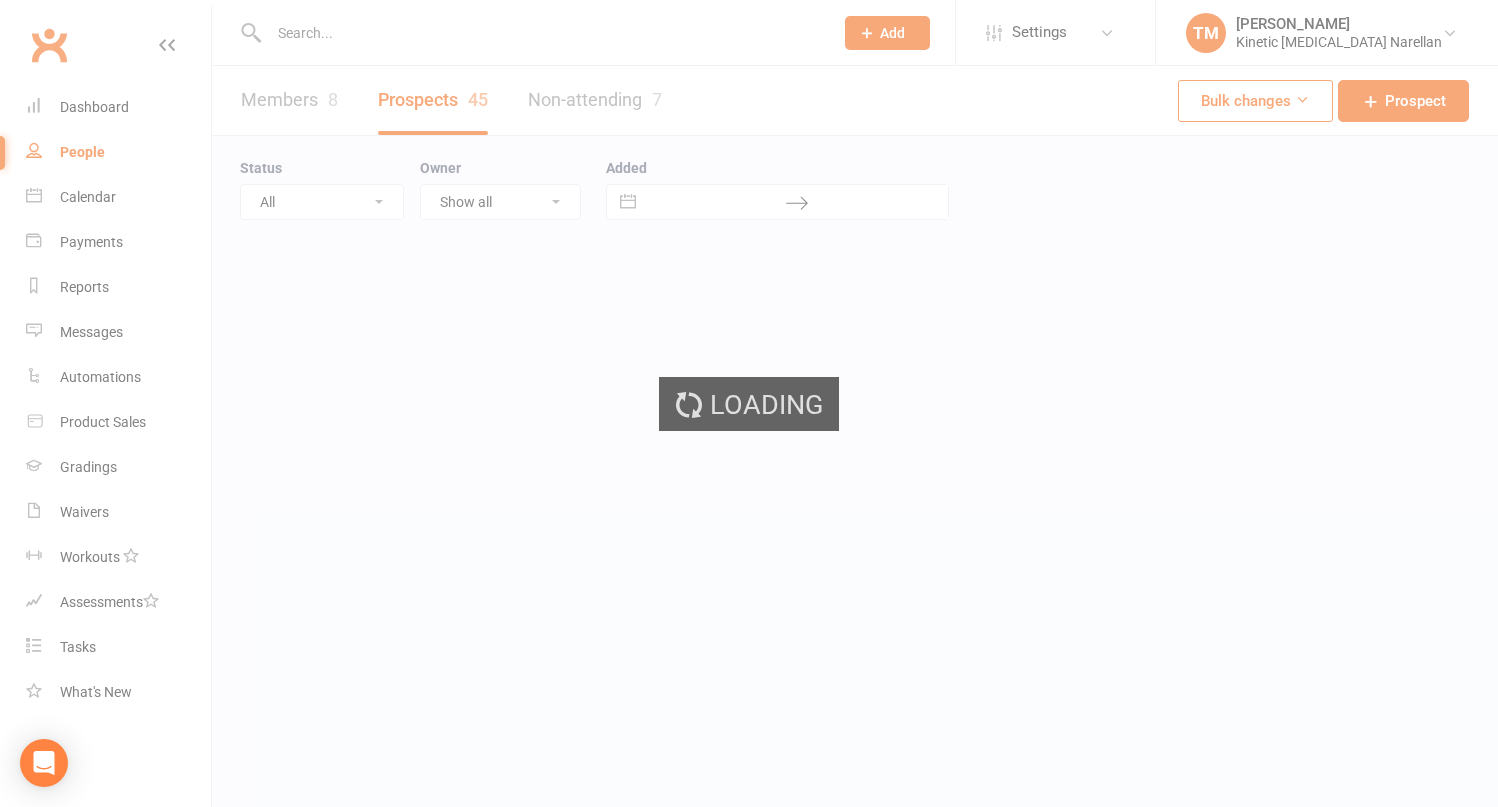 select on "100" 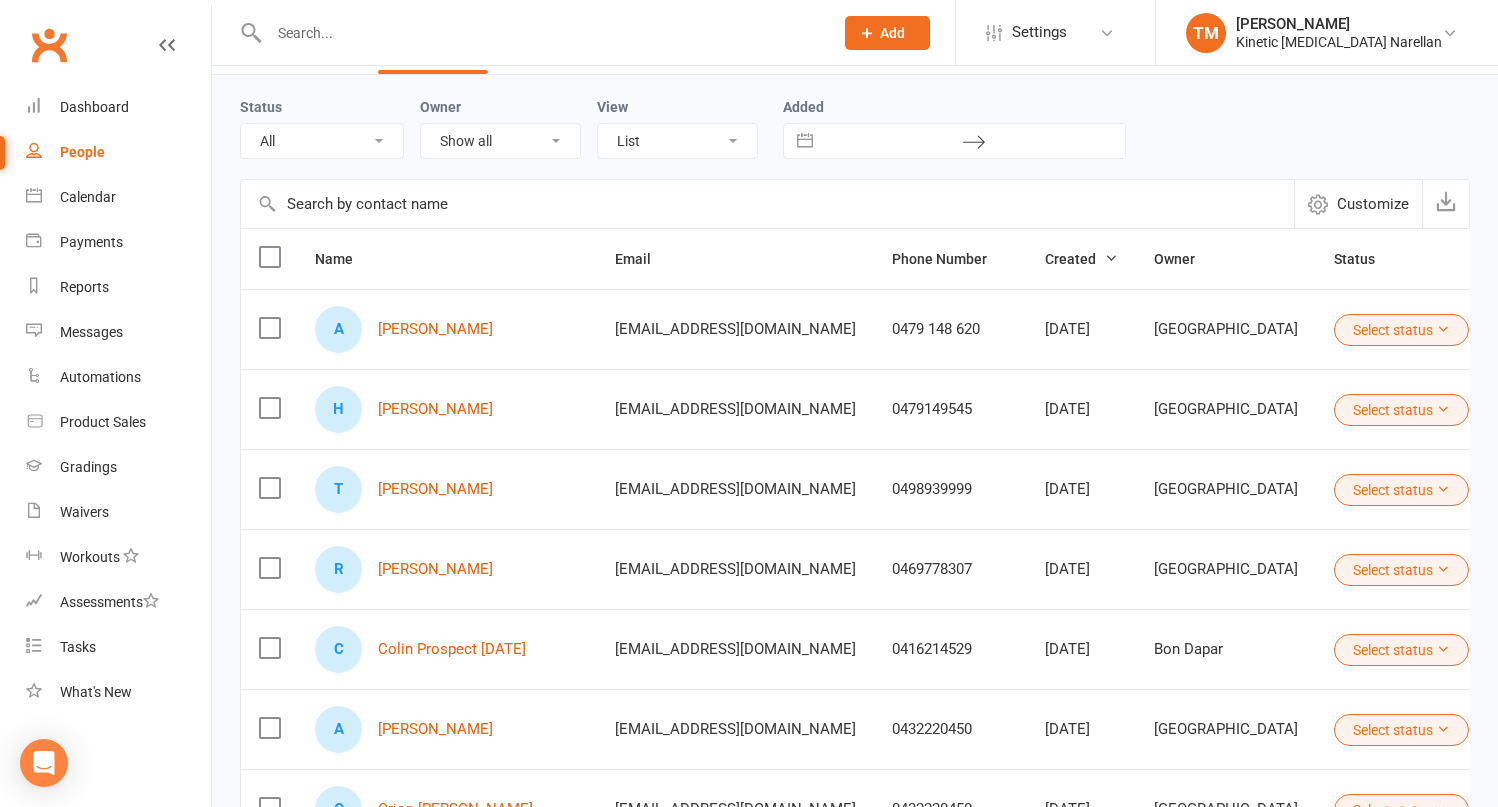 scroll, scrollTop: 67, scrollLeft: 0, axis: vertical 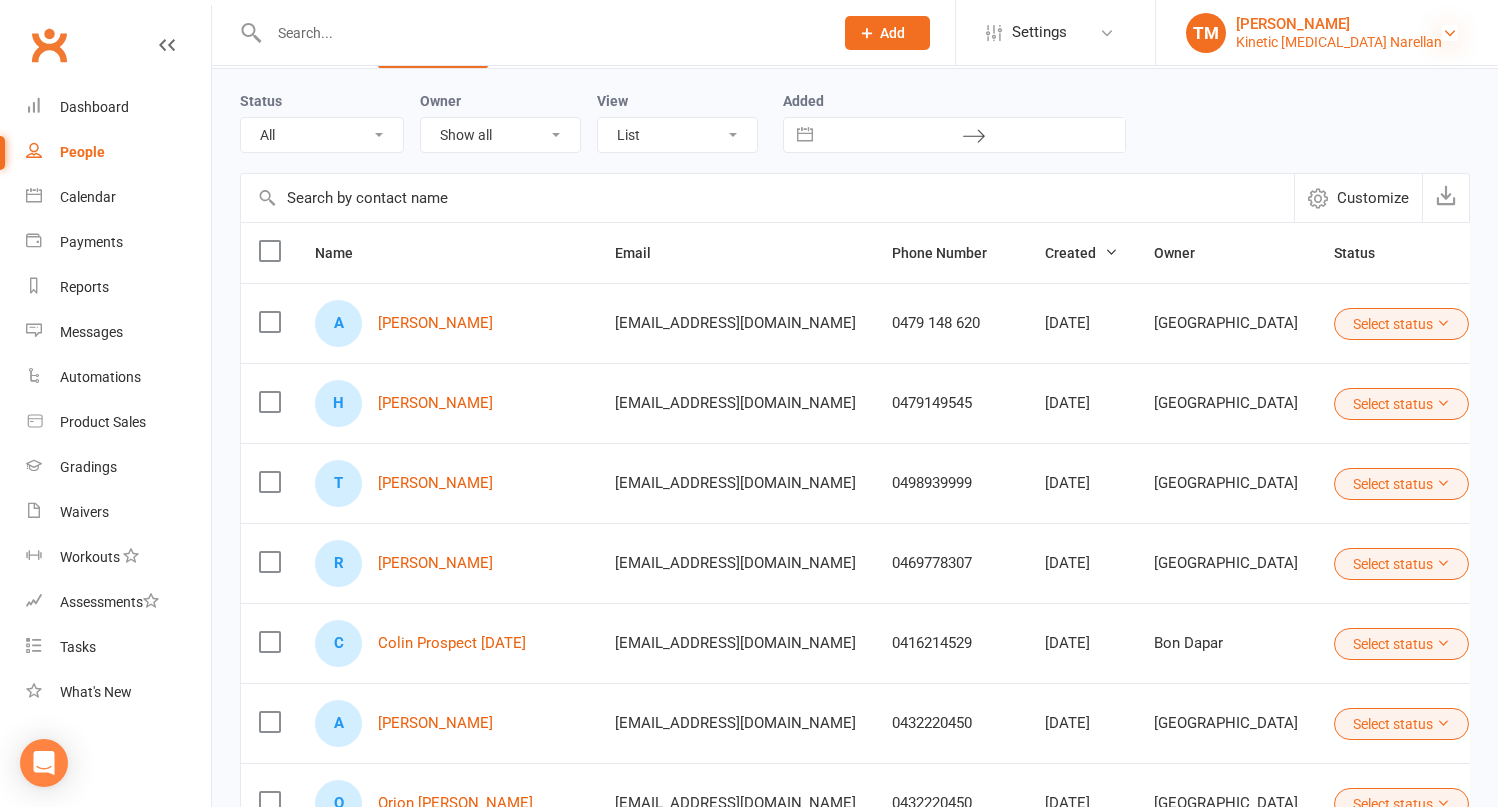 click at bounding box center (1450, 33) 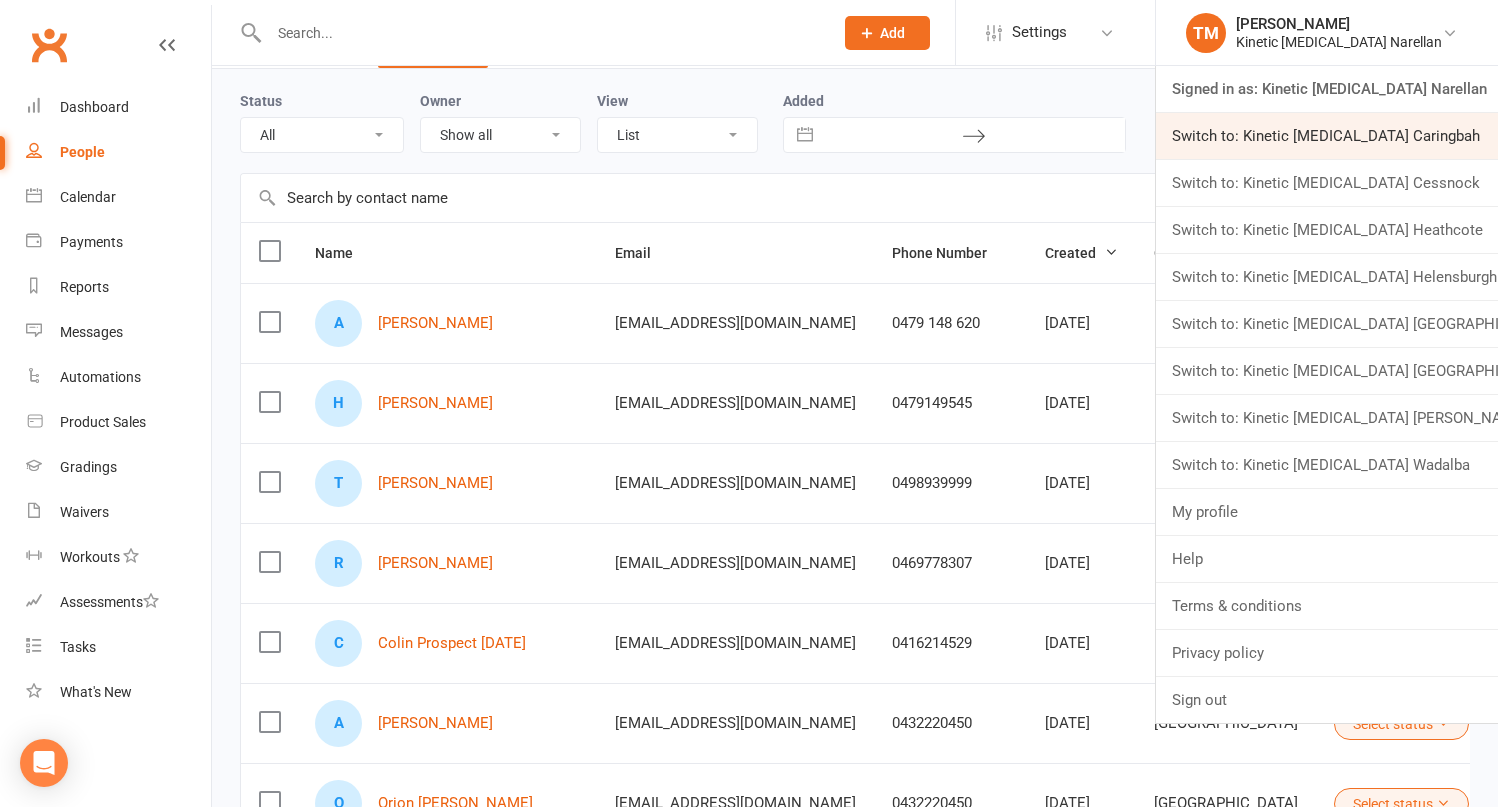 click on "Switch to: Kinetic [MEDICAL_DATA] Caringbah" at bounding box center (1327, 136) 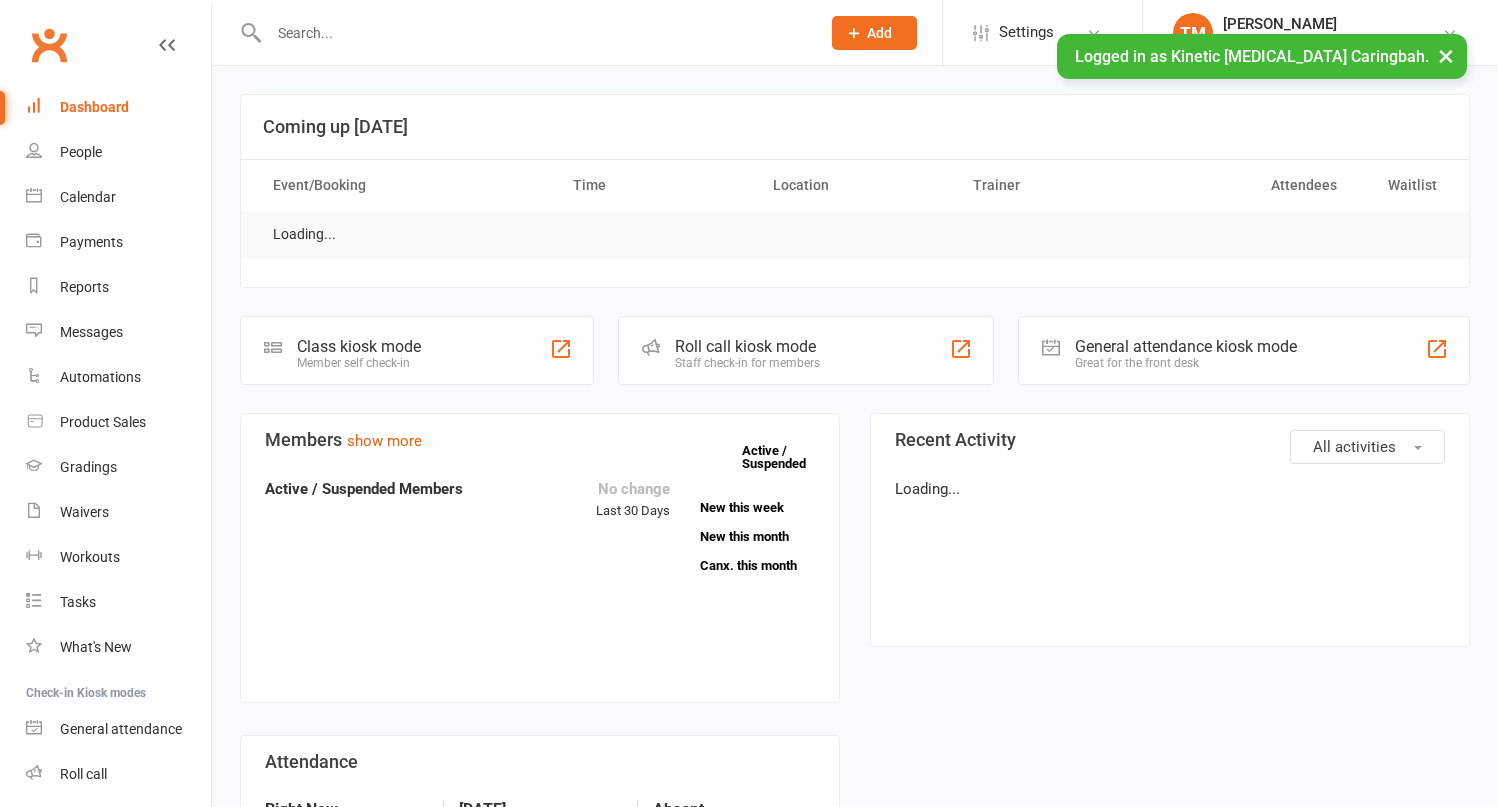 scroll, scrollTop: 0, scrollLeft: 0, axis: both 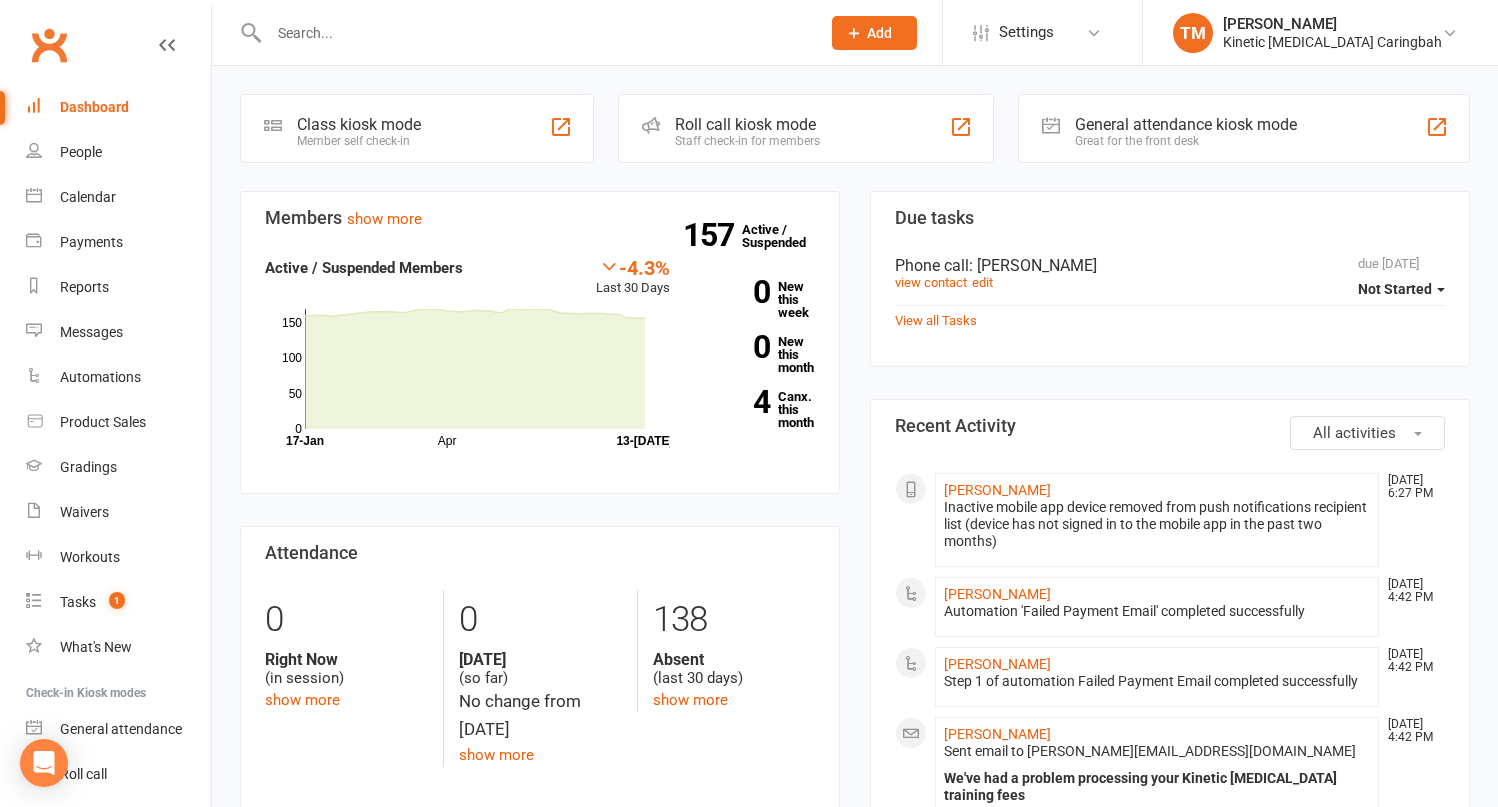 click on "Add" 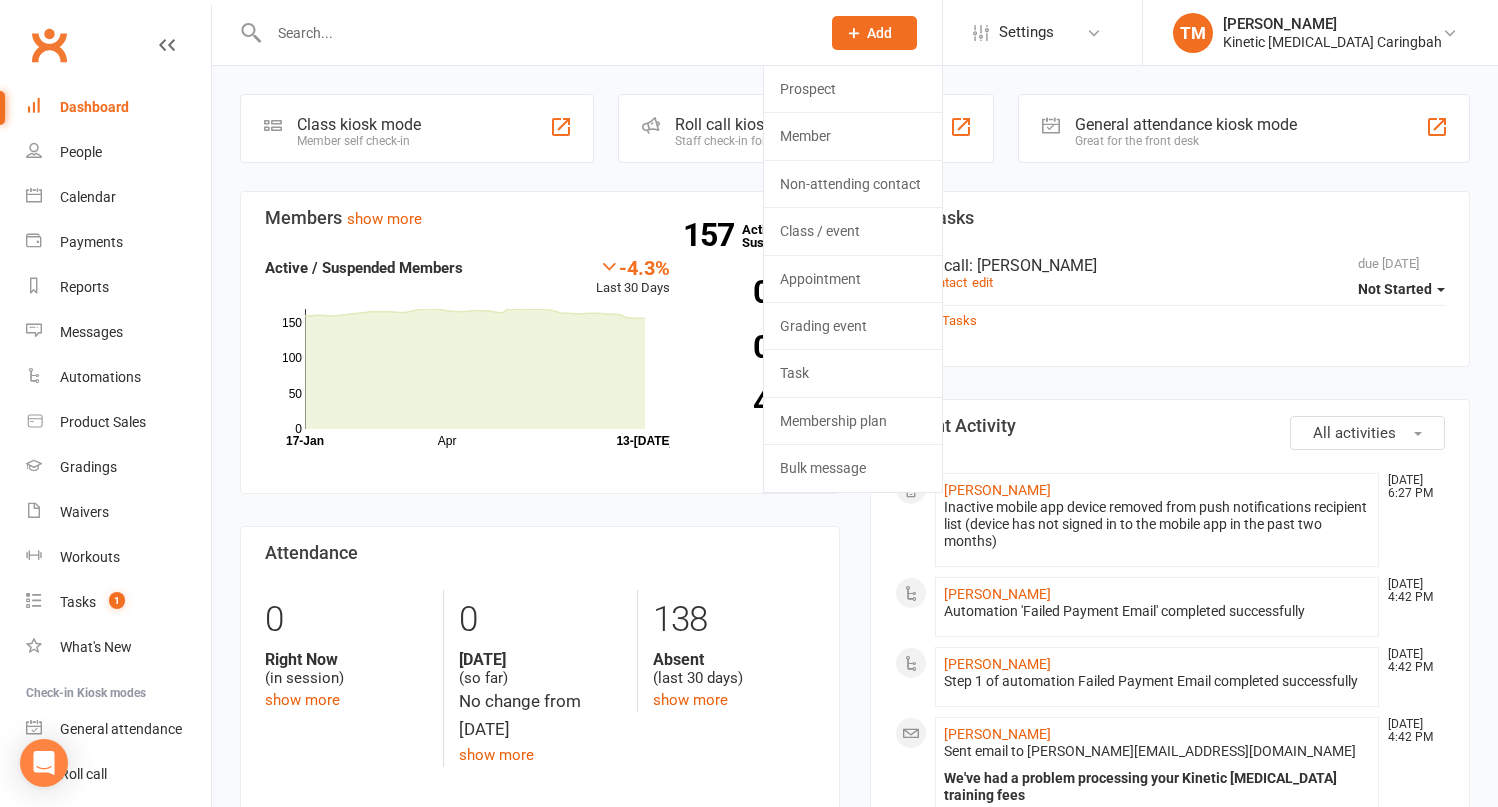click at bounding box center (534, 33) 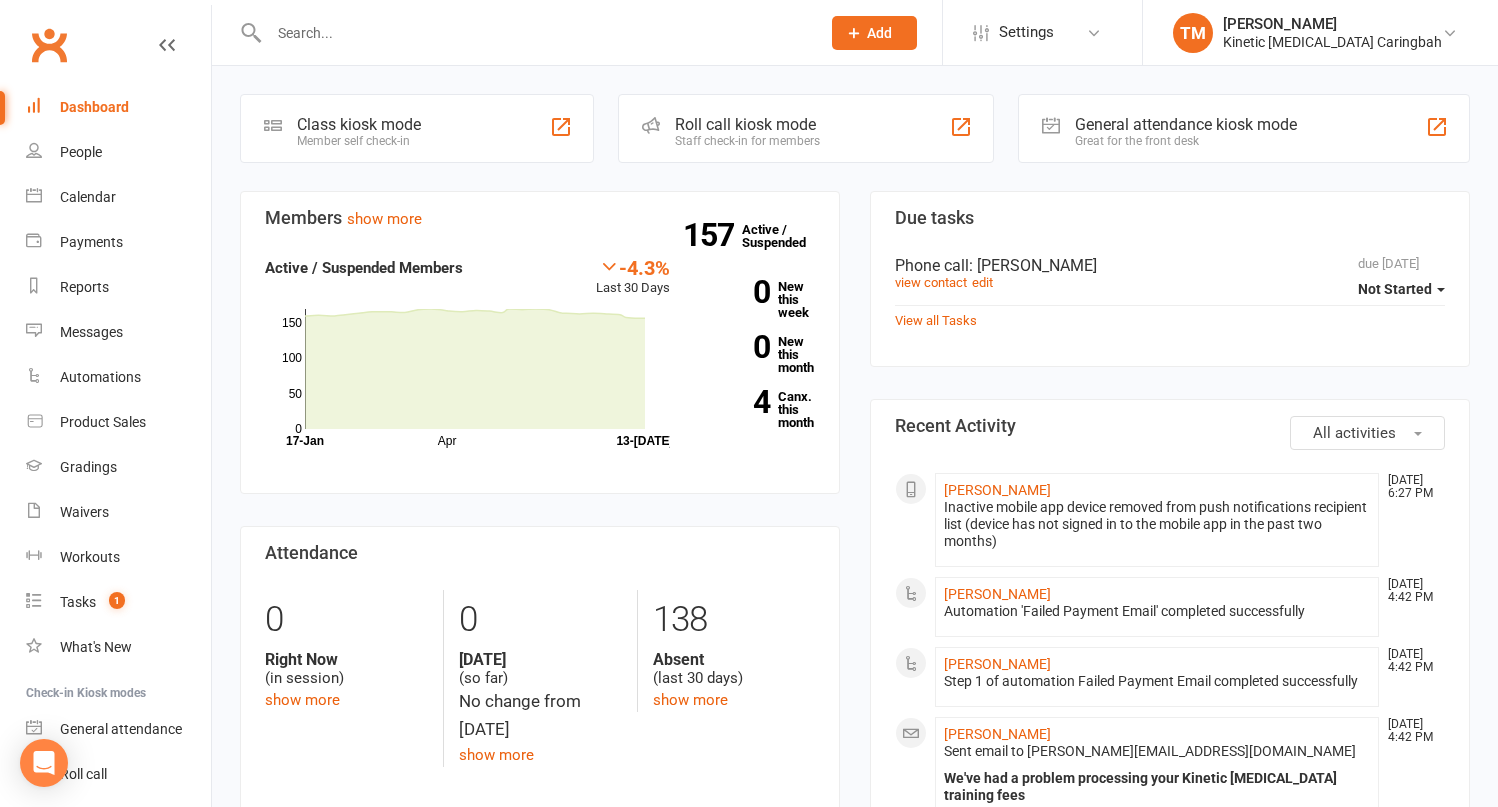 paste on "Henri Wynn" 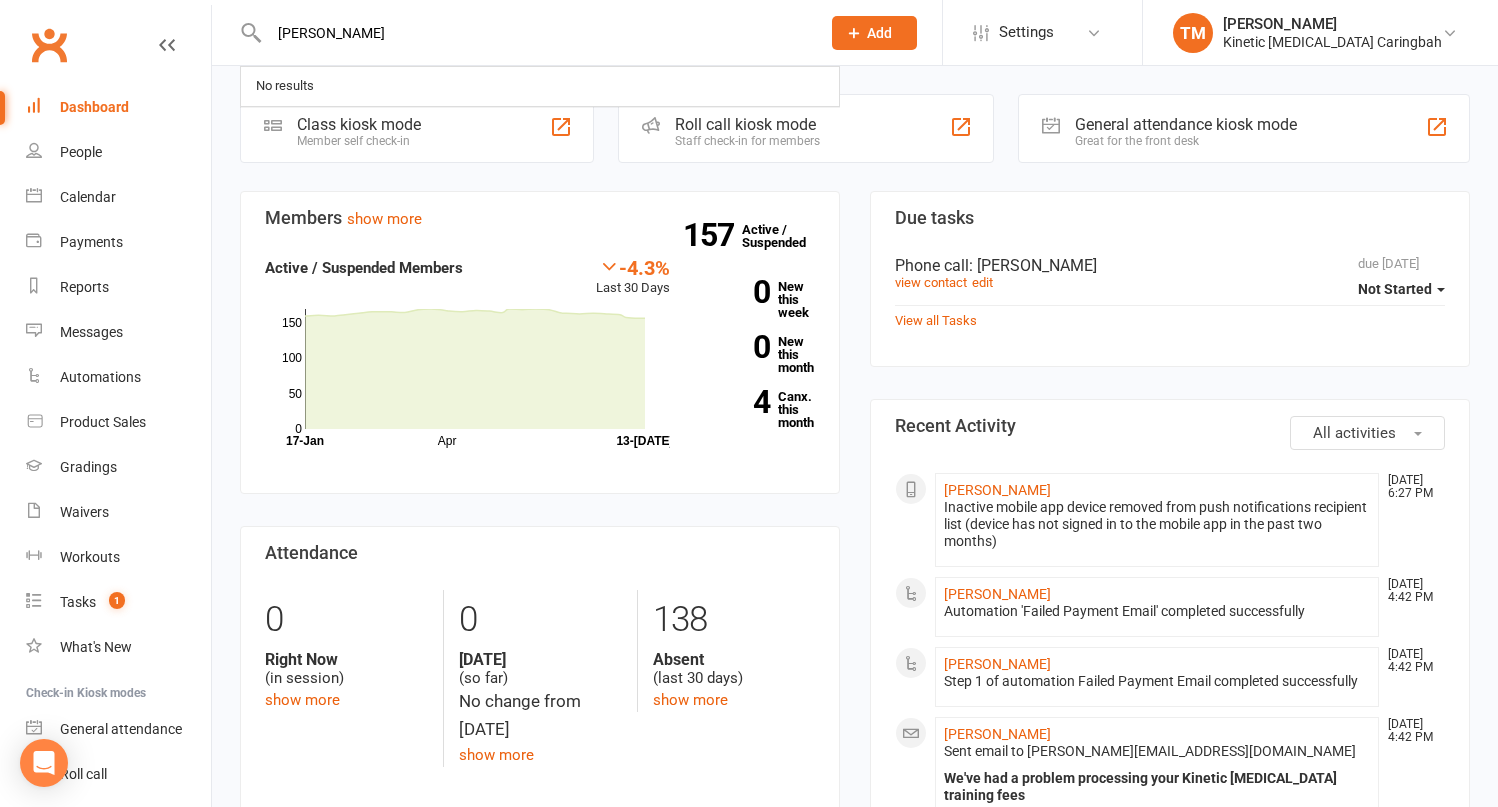 type on "Henri Wynn" 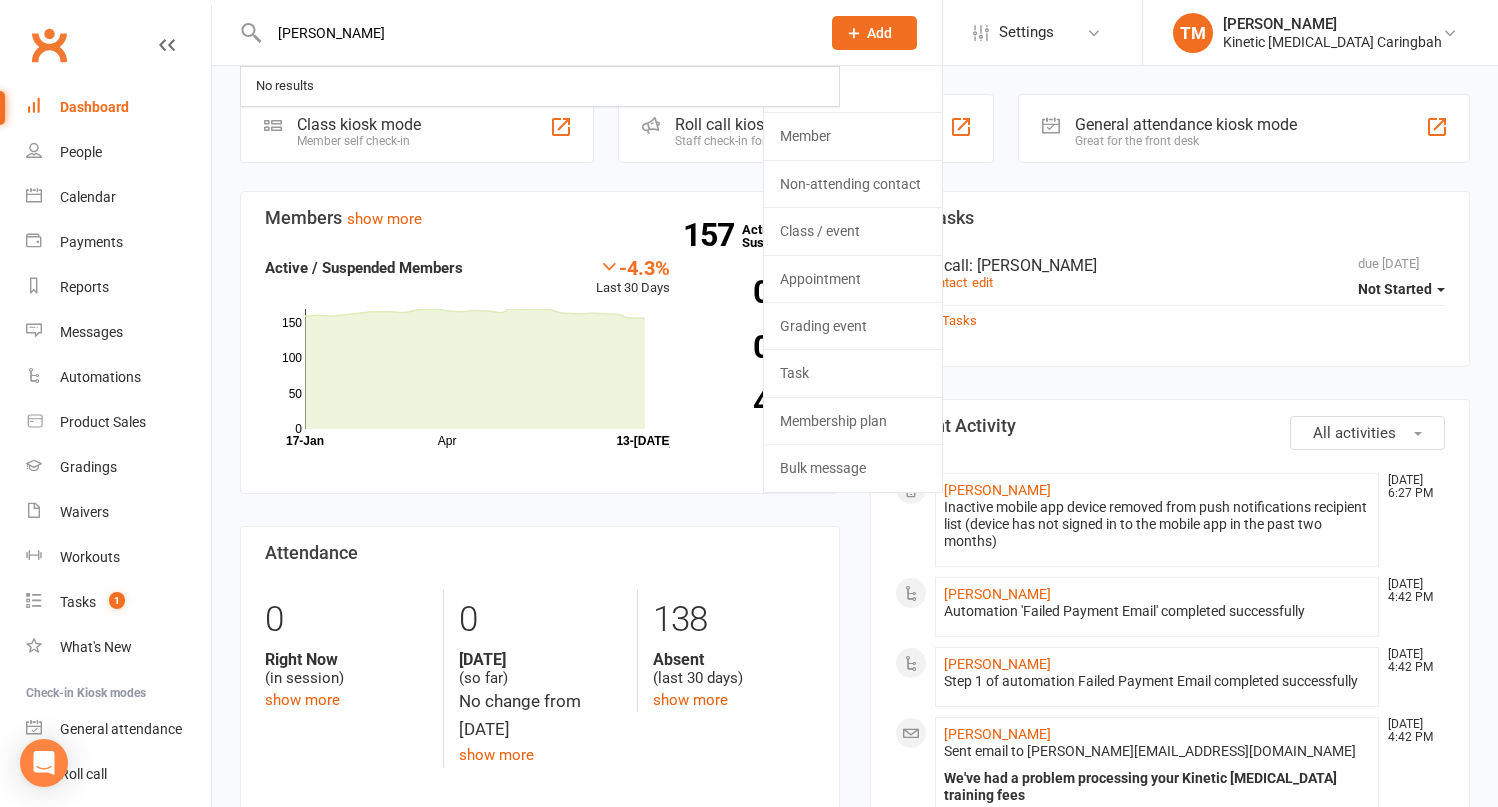 type 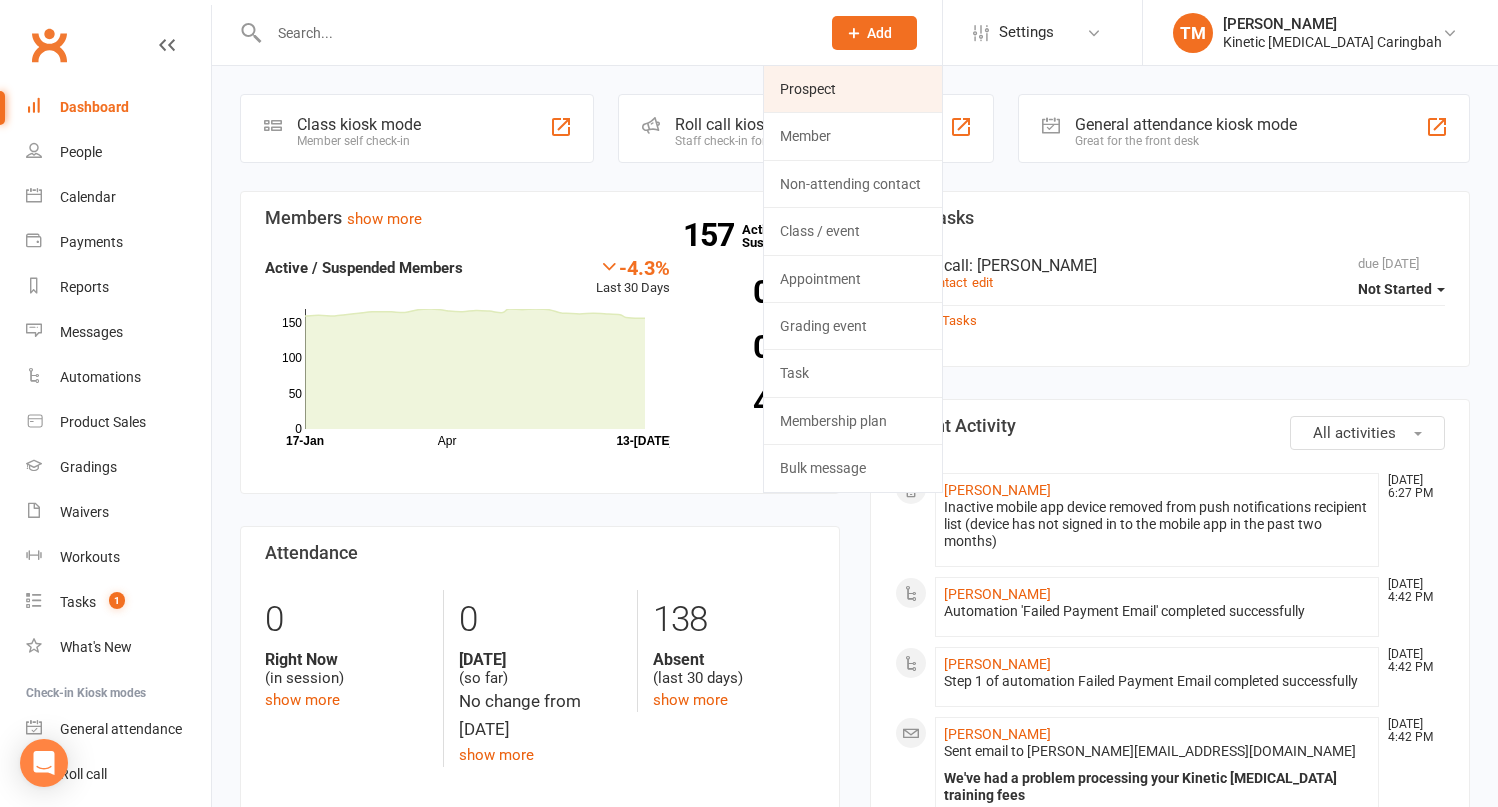 click on "Prospect" 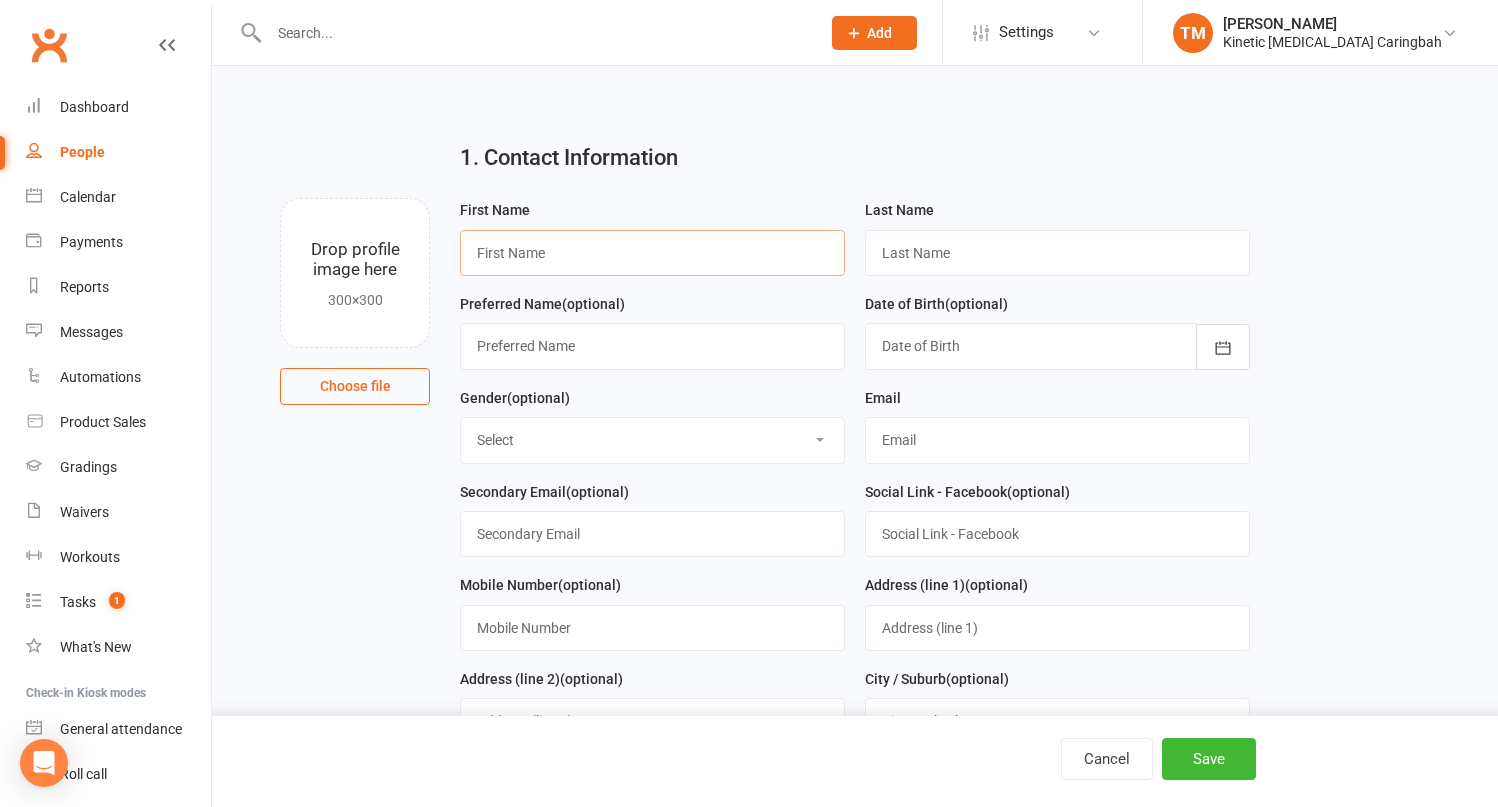 click at bounding box center (652, 253) 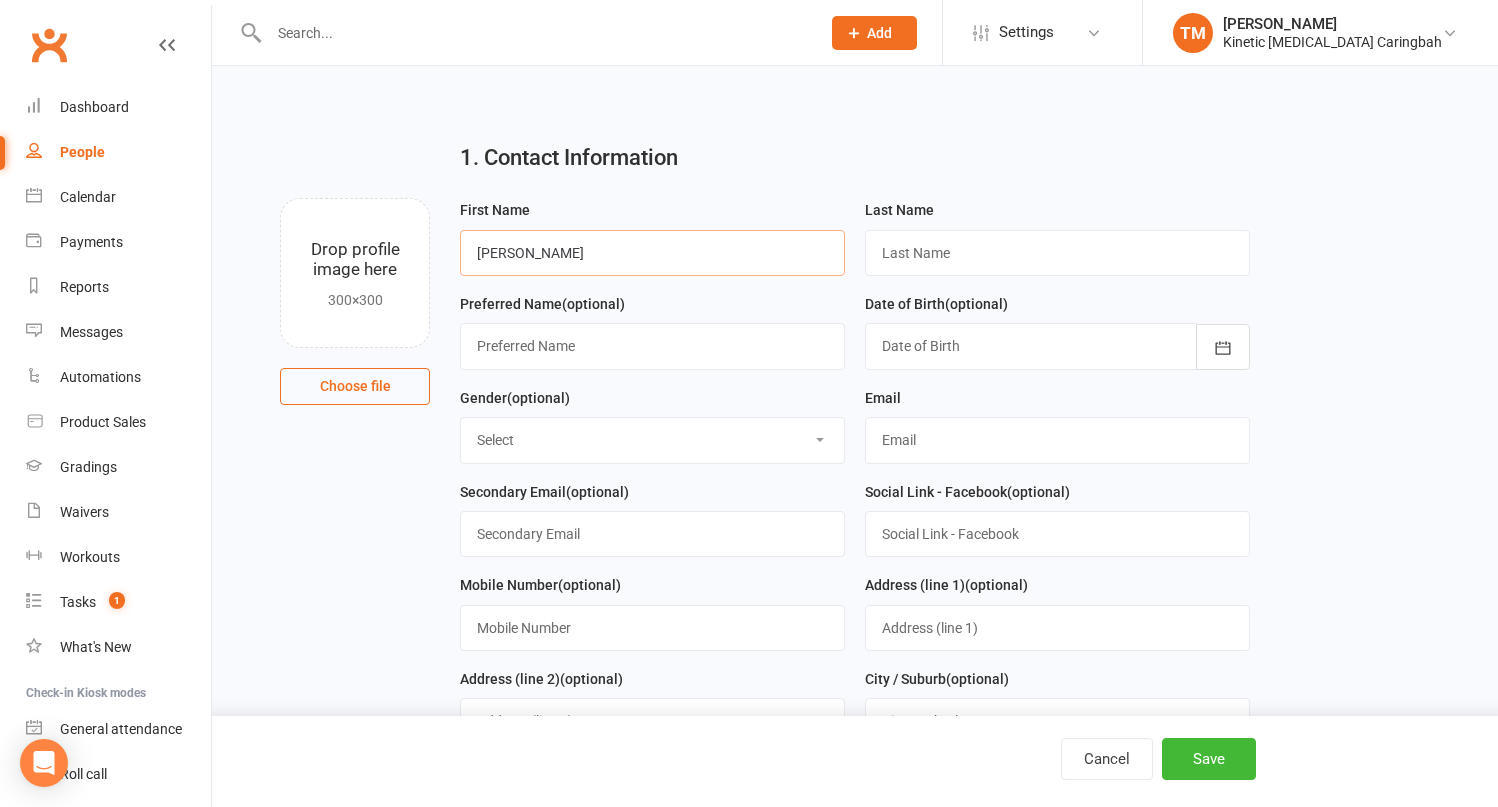 type on "Henri" 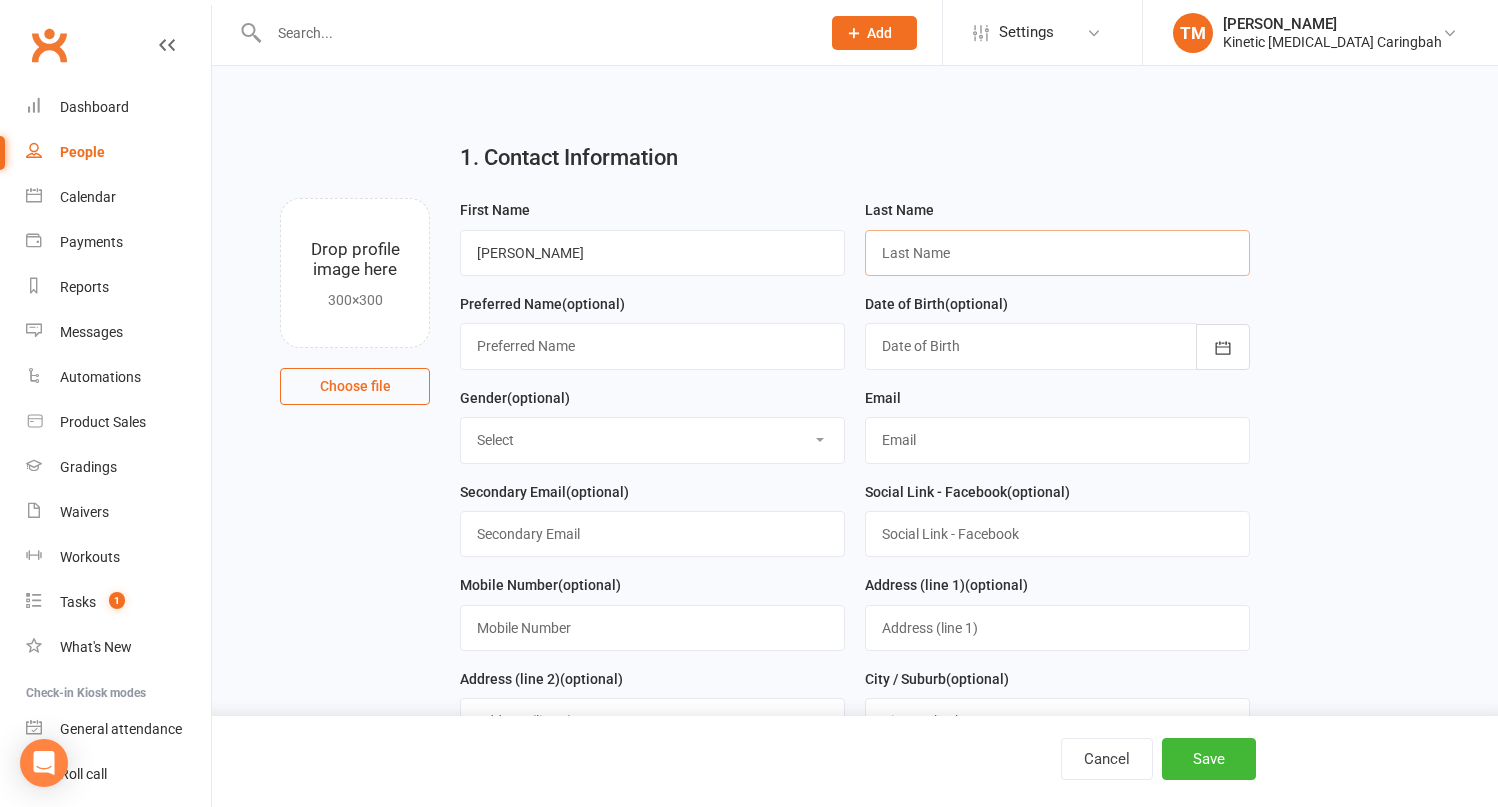 type on "v" 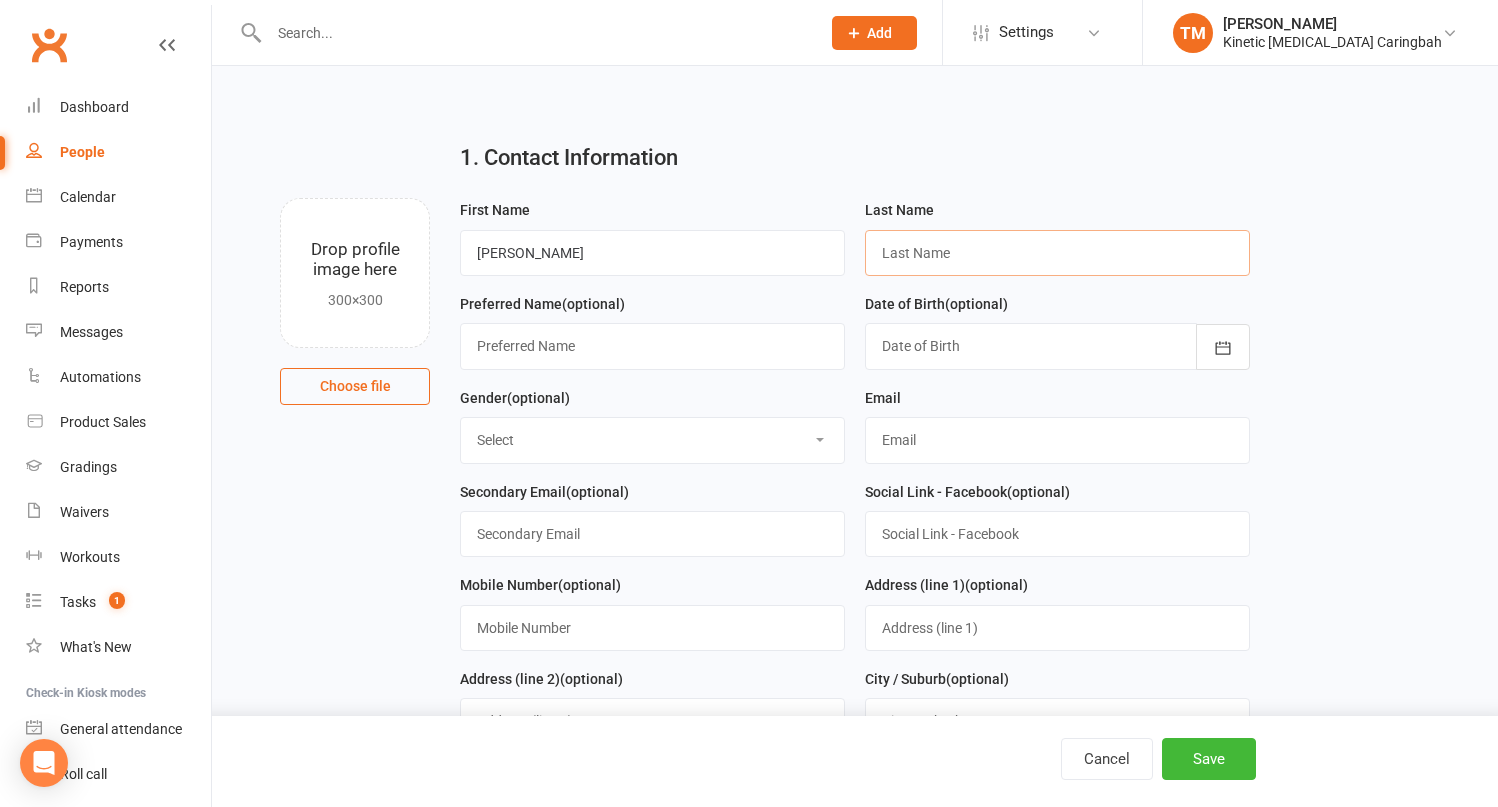 paste on "Henri Wynn" 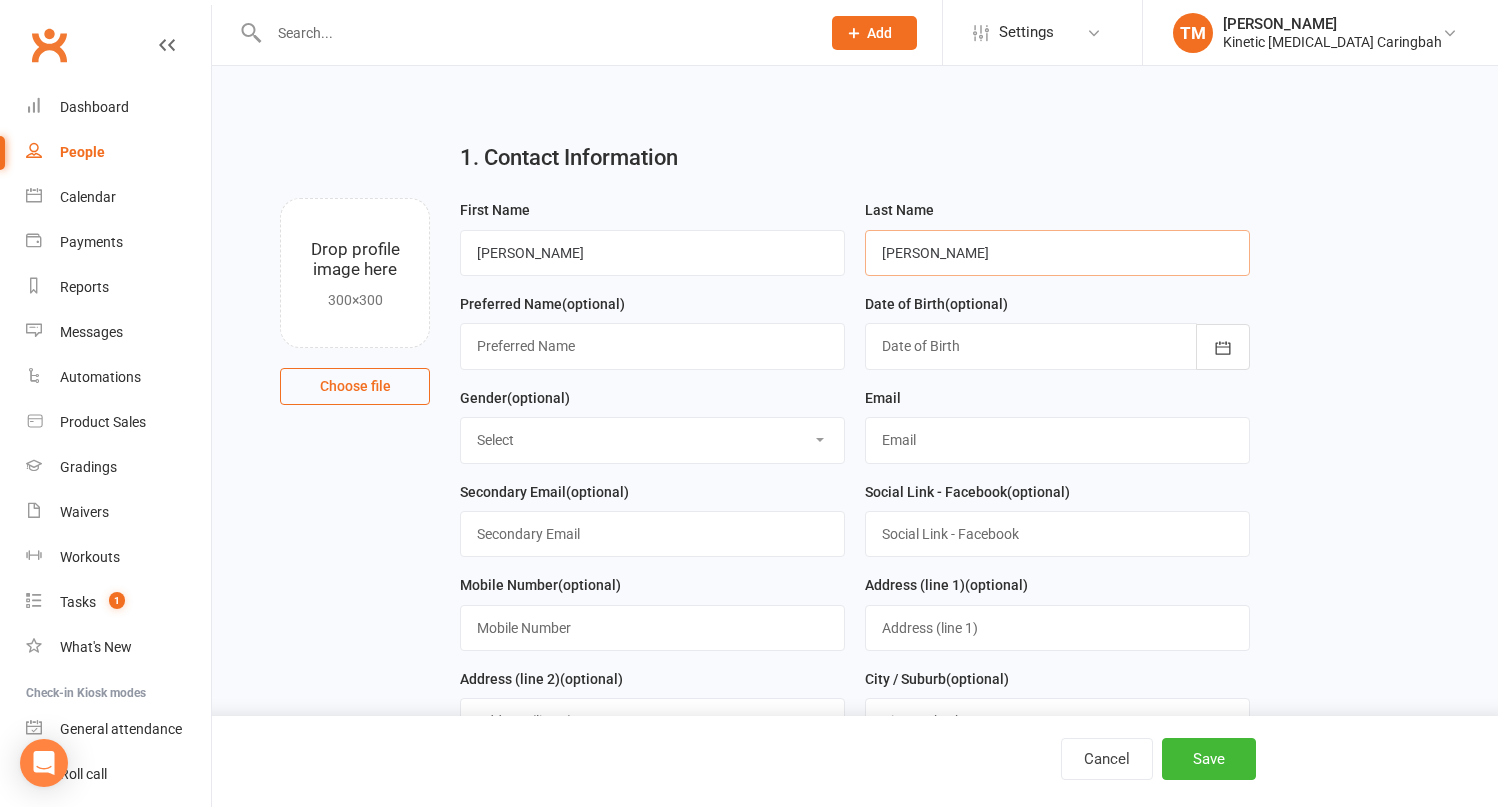 type on "Wynn" 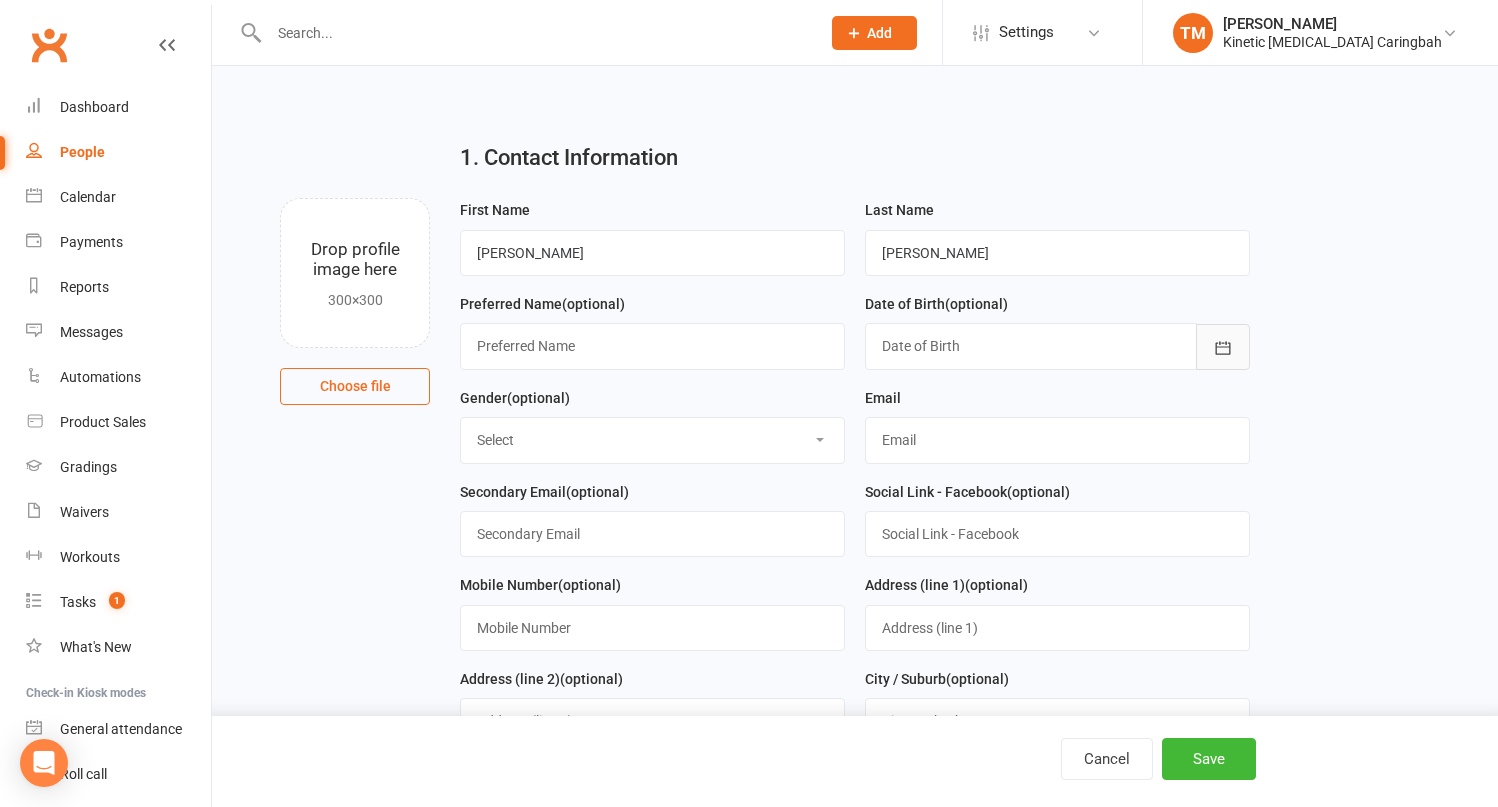 type 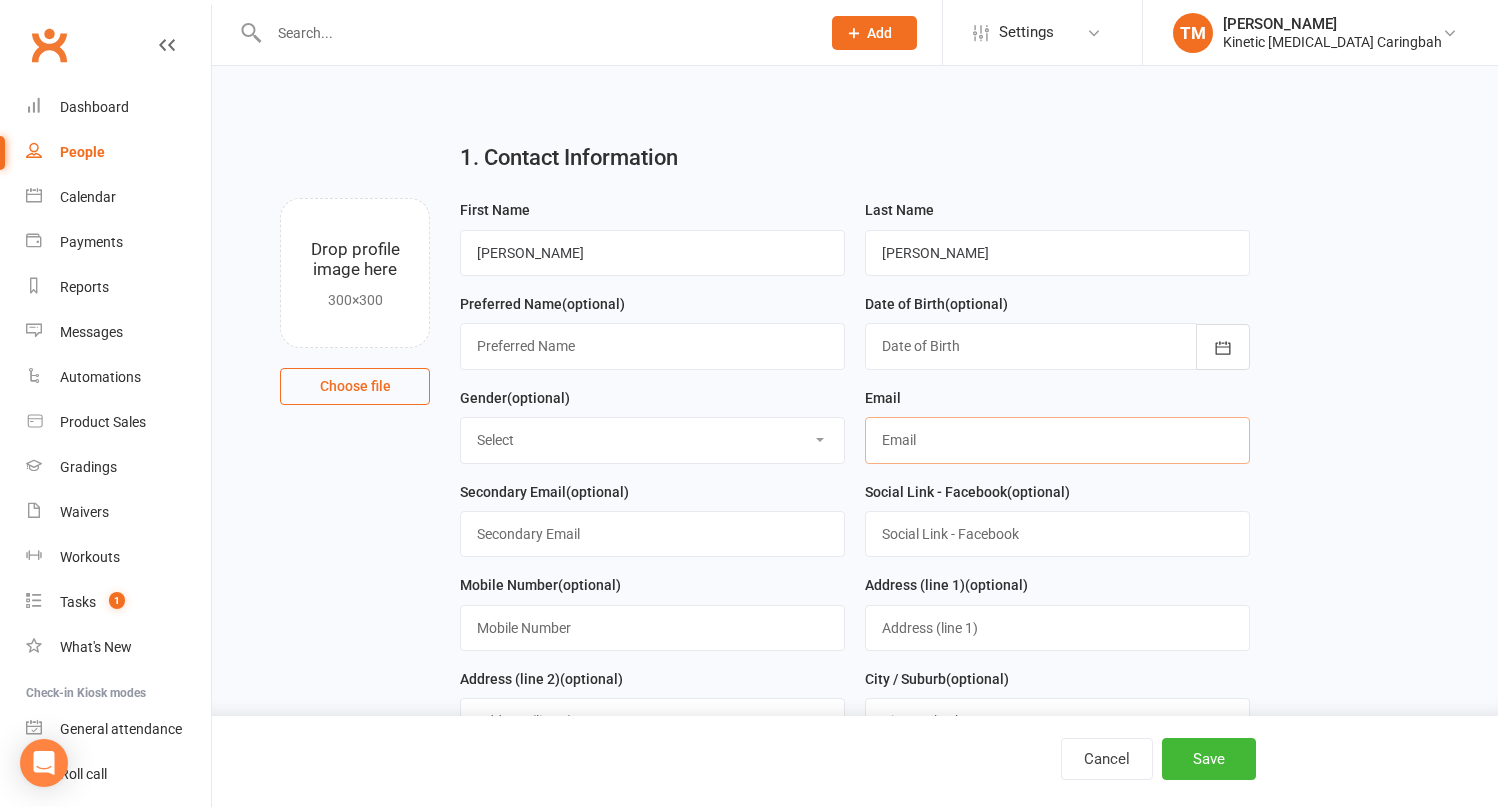 type on "[EMAIL_ADDRESS][DOMAIN_NAME]" 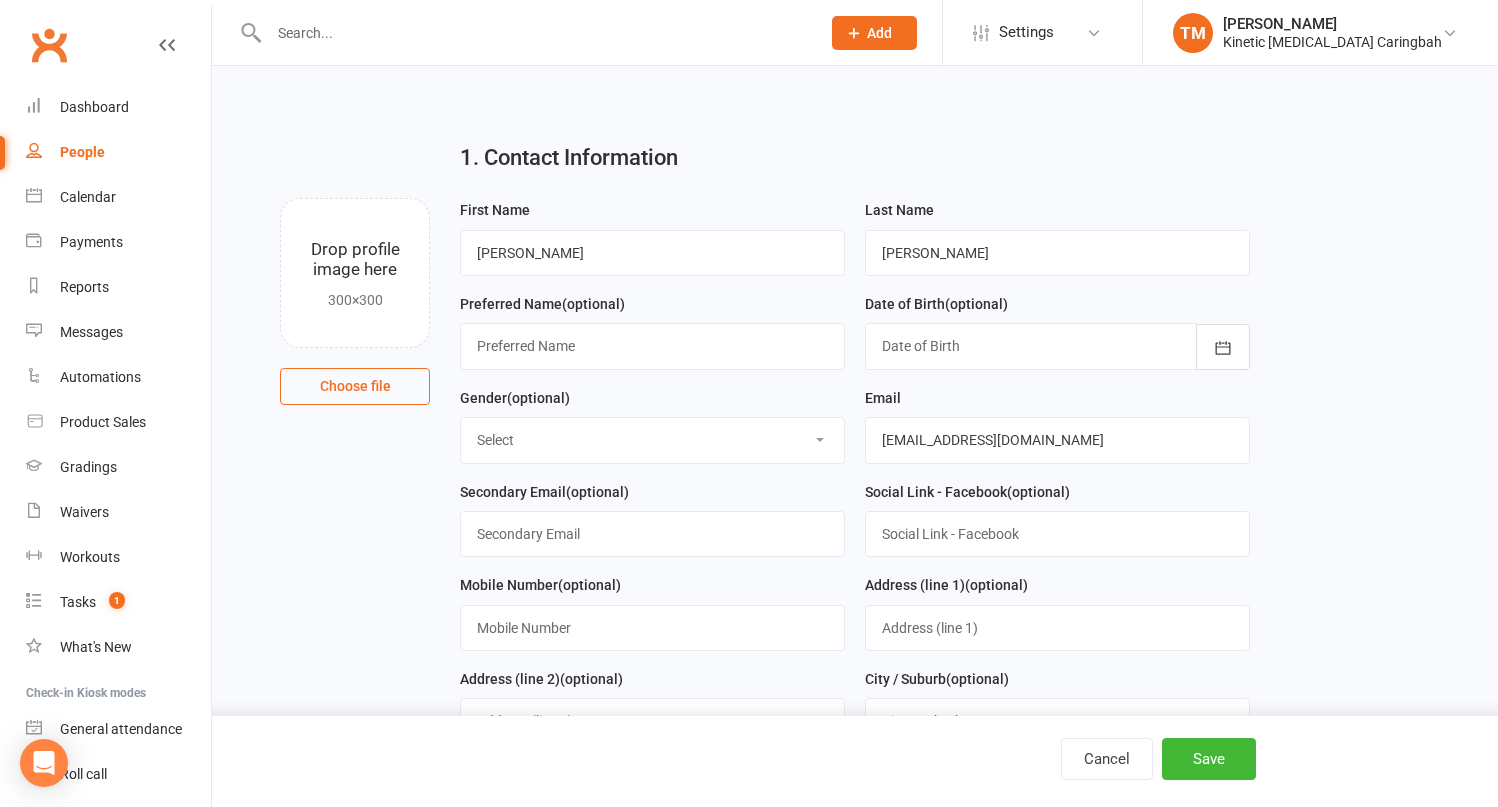 select on "Male" 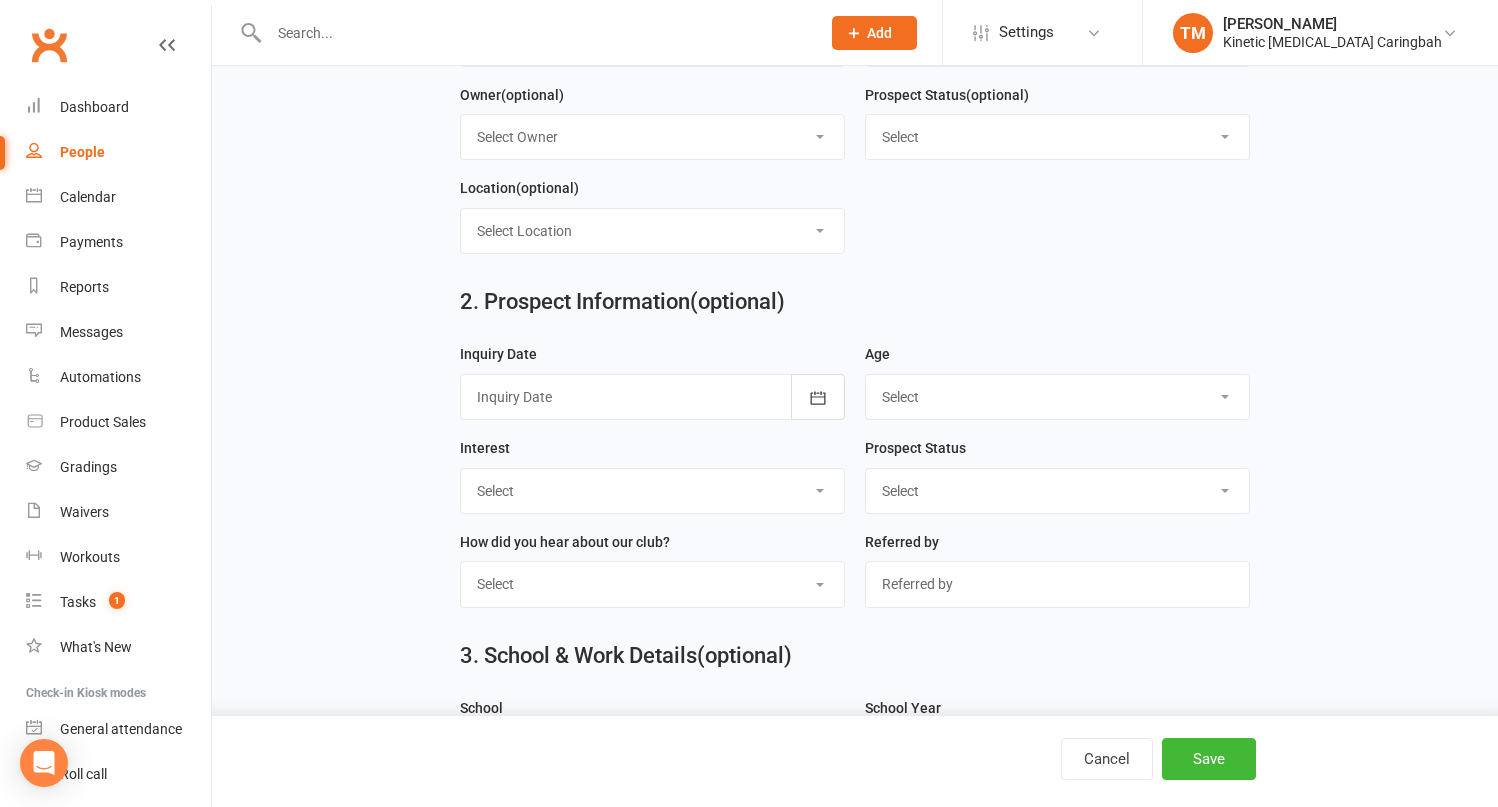 scroll, scrollTop: 800, scrollLeft: 0, axis: vertical 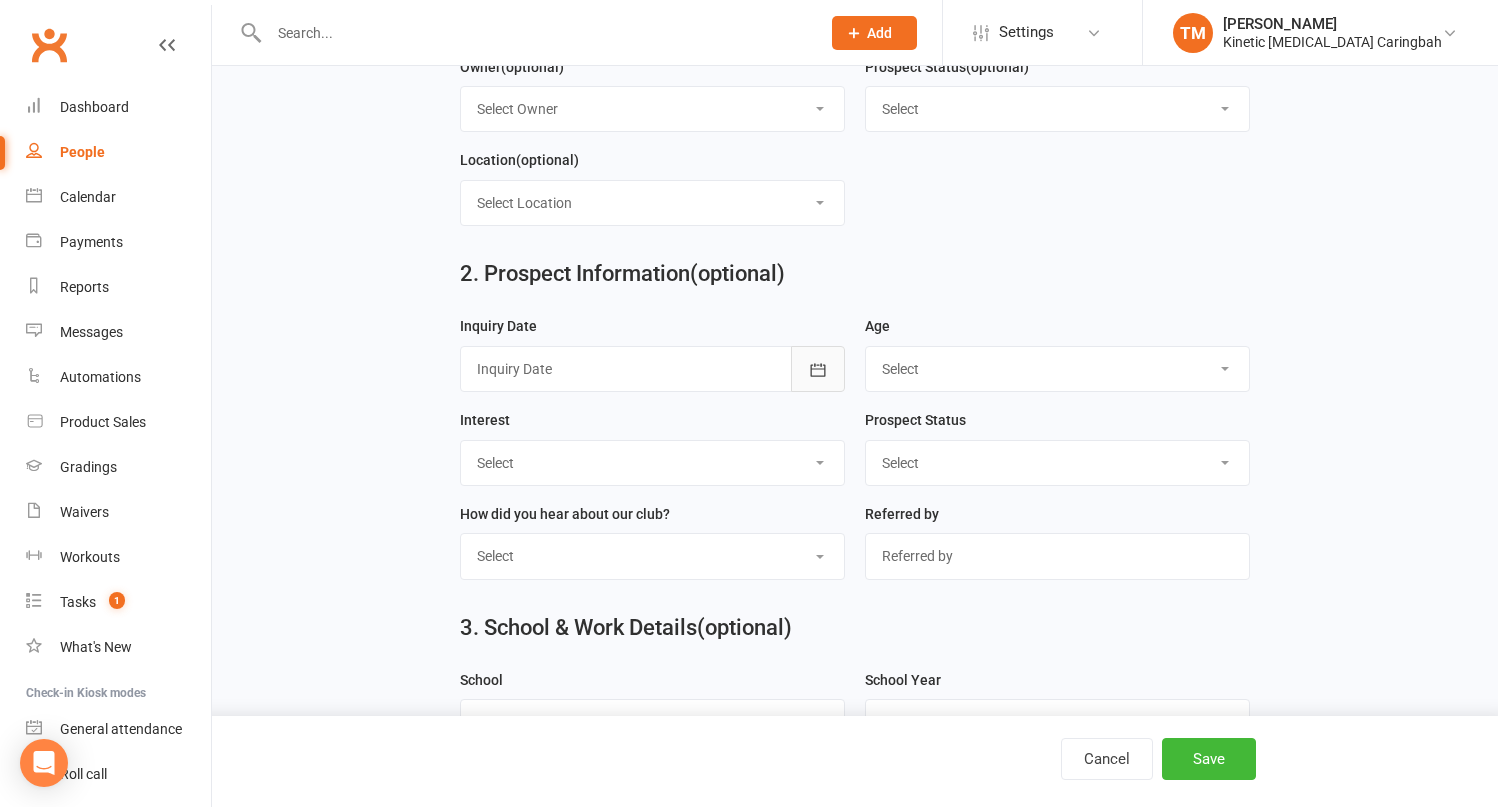 click at bounding box center (818, 369) 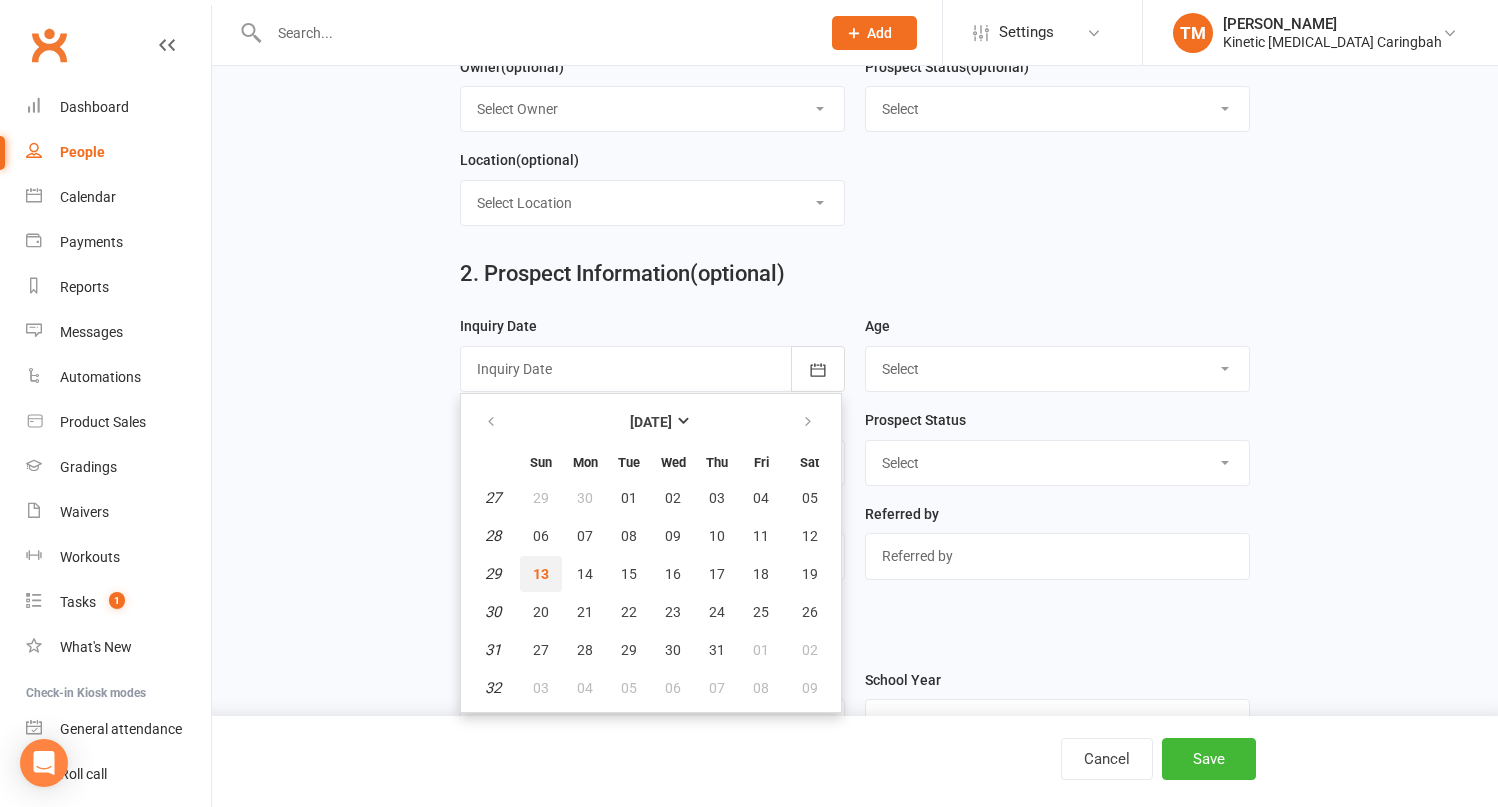 click on "13" at bounding box center [541, 574] 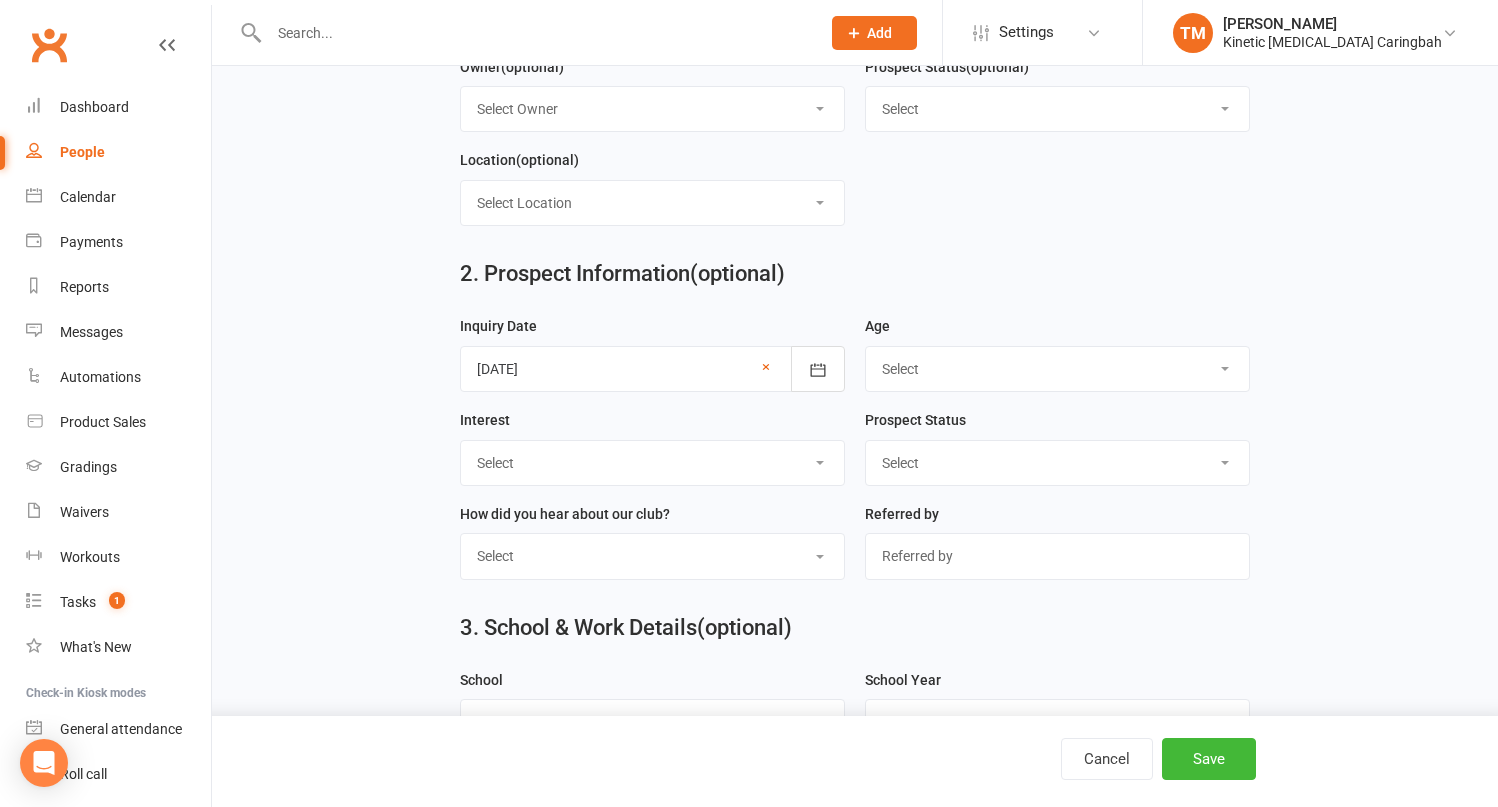 click on "Select 3-5 yrs 6-8 yrs 9-12 yrs 13-16 yrs 17-24 yrs 25-39 yrs 40 yrs + Family group" at bounding box center [1057, 369] 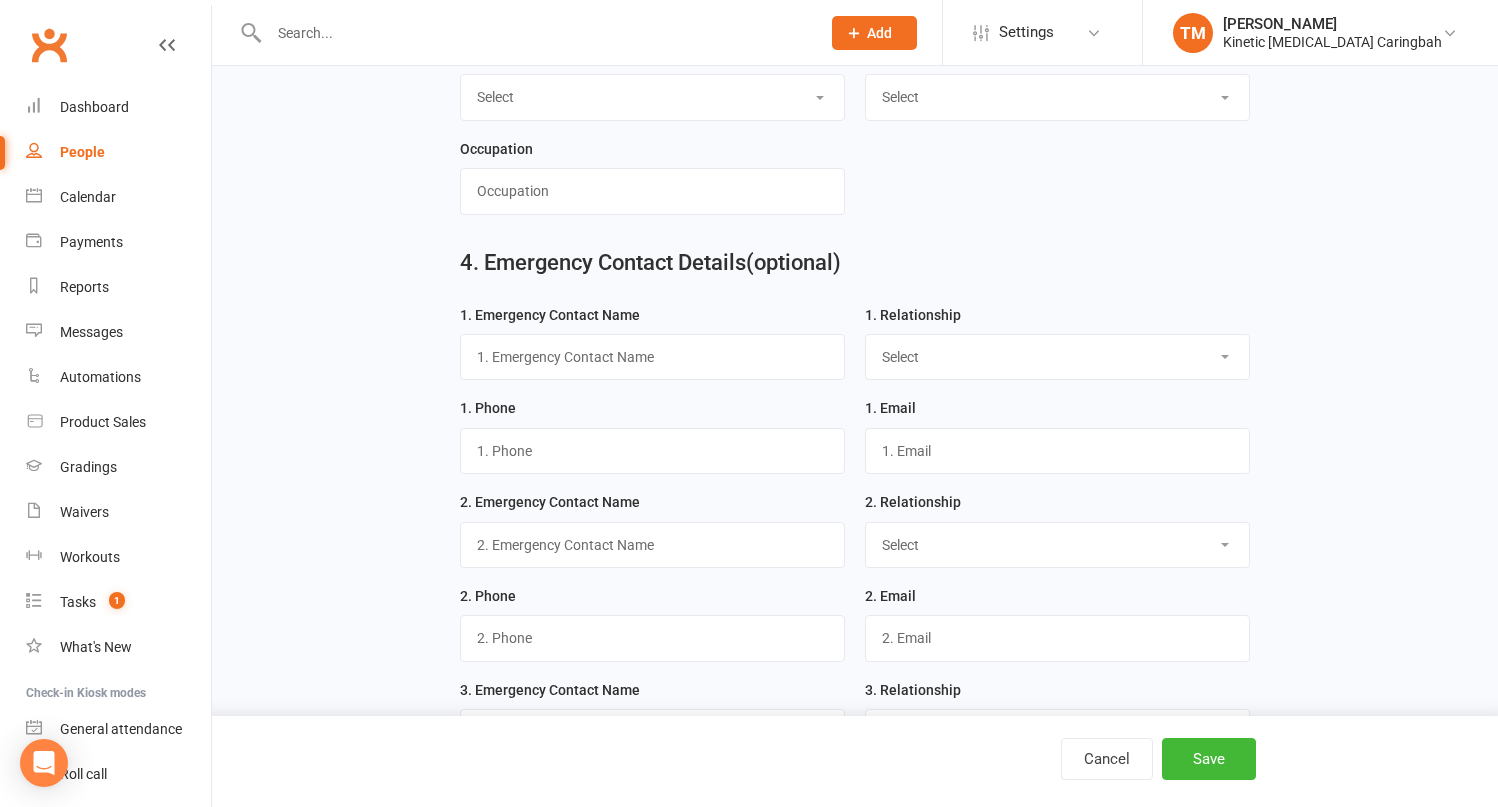 scroll, scrollTop: 1496, scrollLeft: 0, axis: vertical 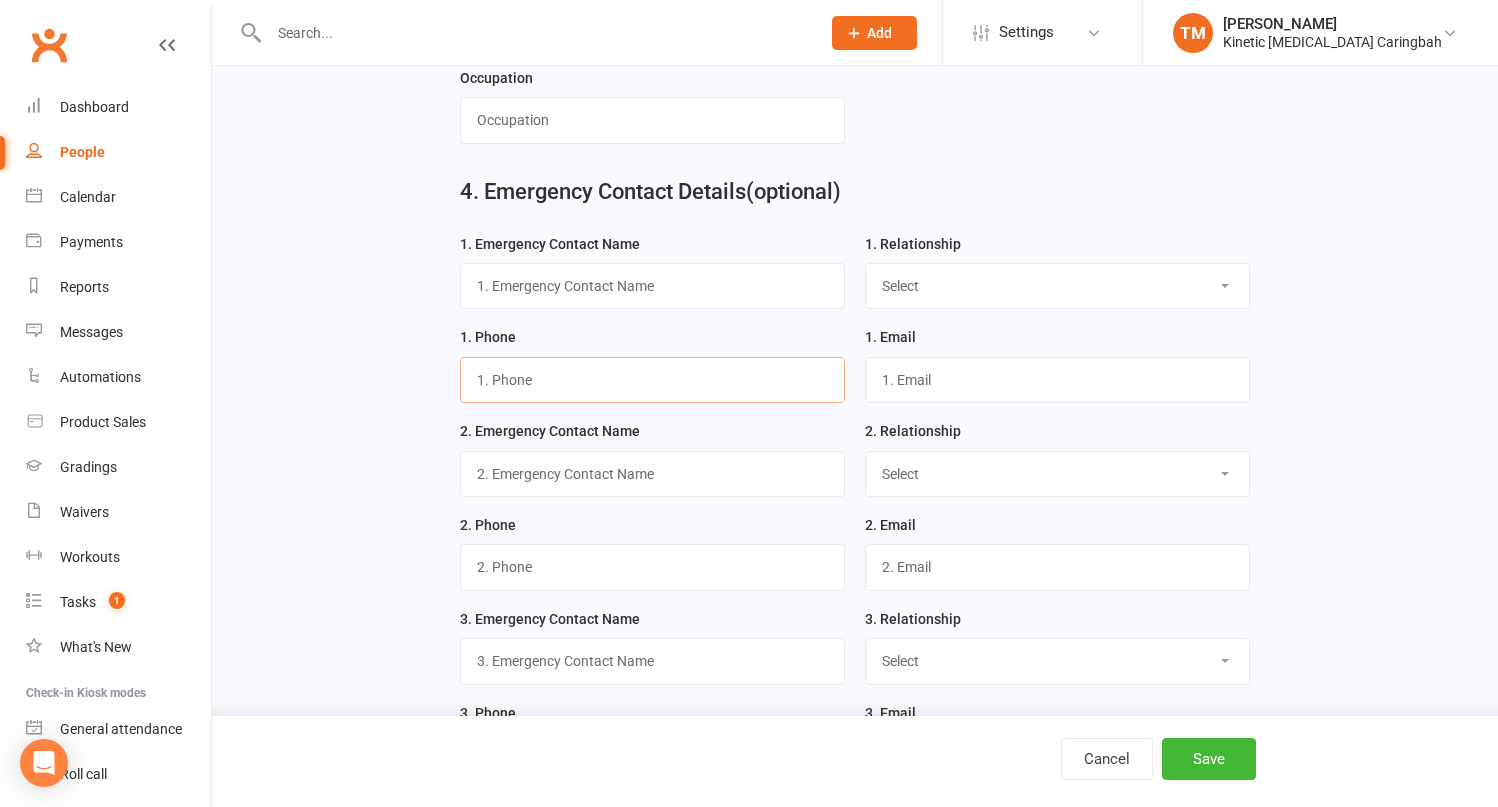 click at bounding box center [652, 380] 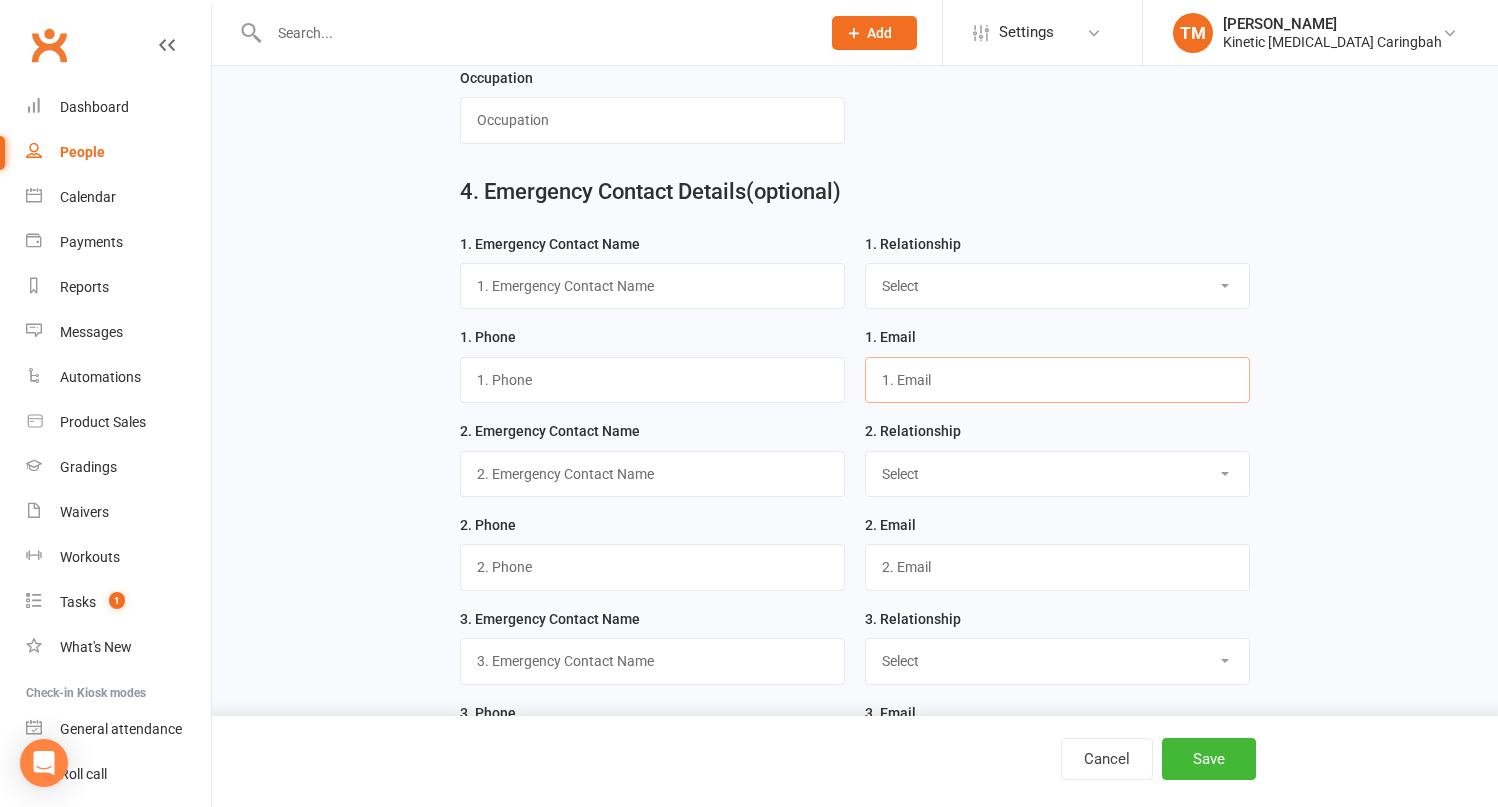 paste on "dearnecooper@gmail.com" 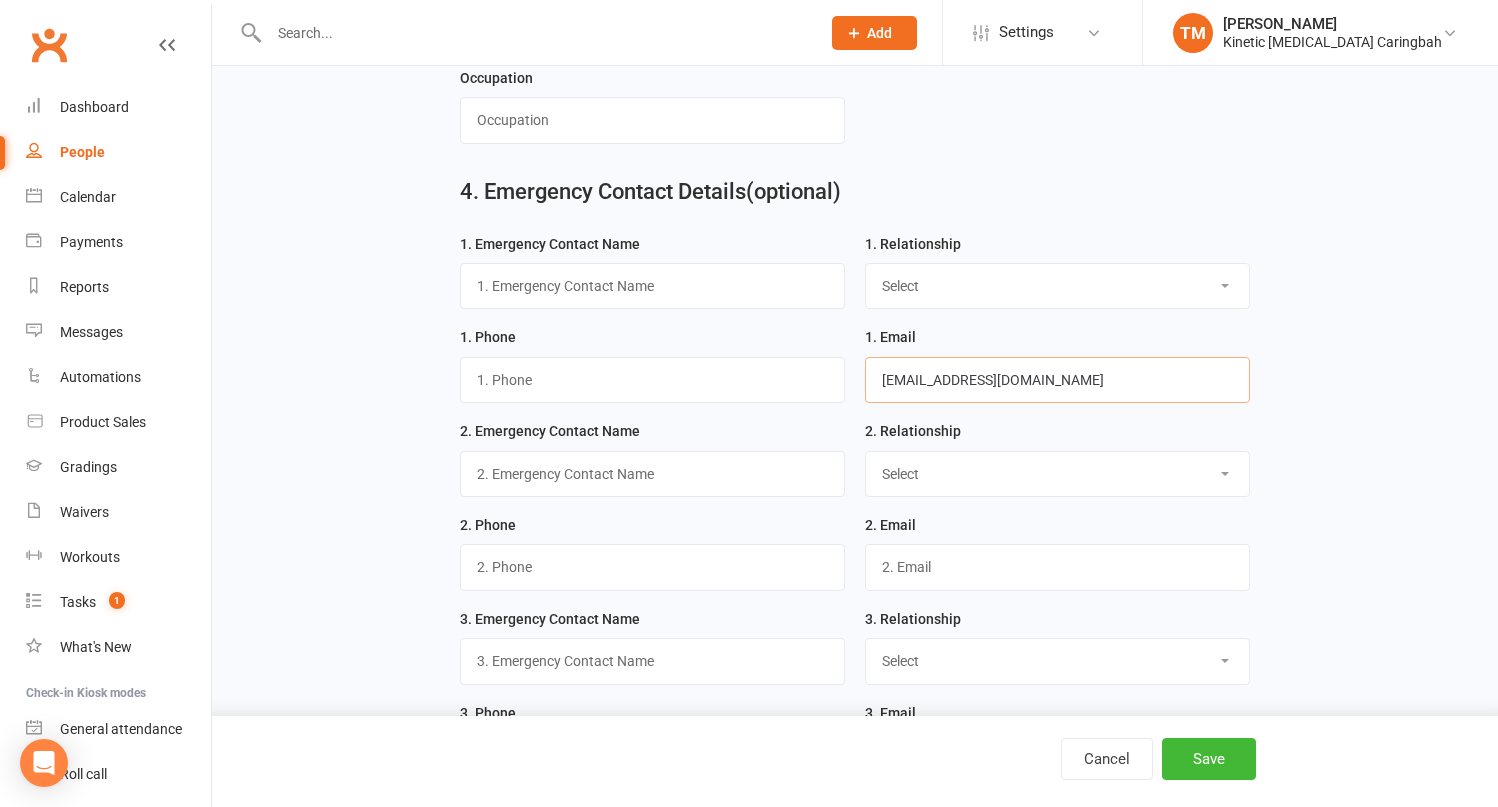 type on "dearnecooper@gmail.com" 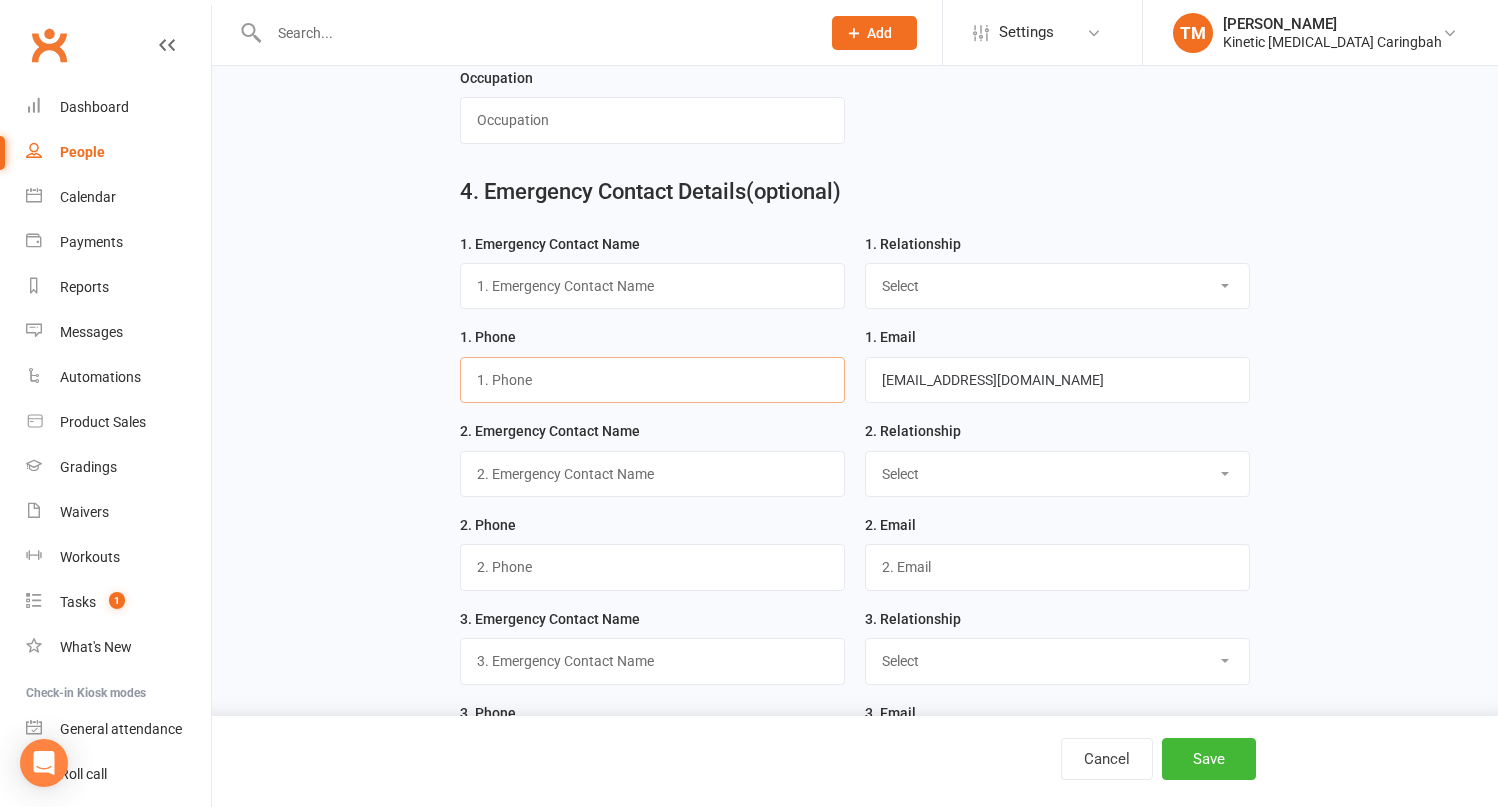 paste on "0420201198" 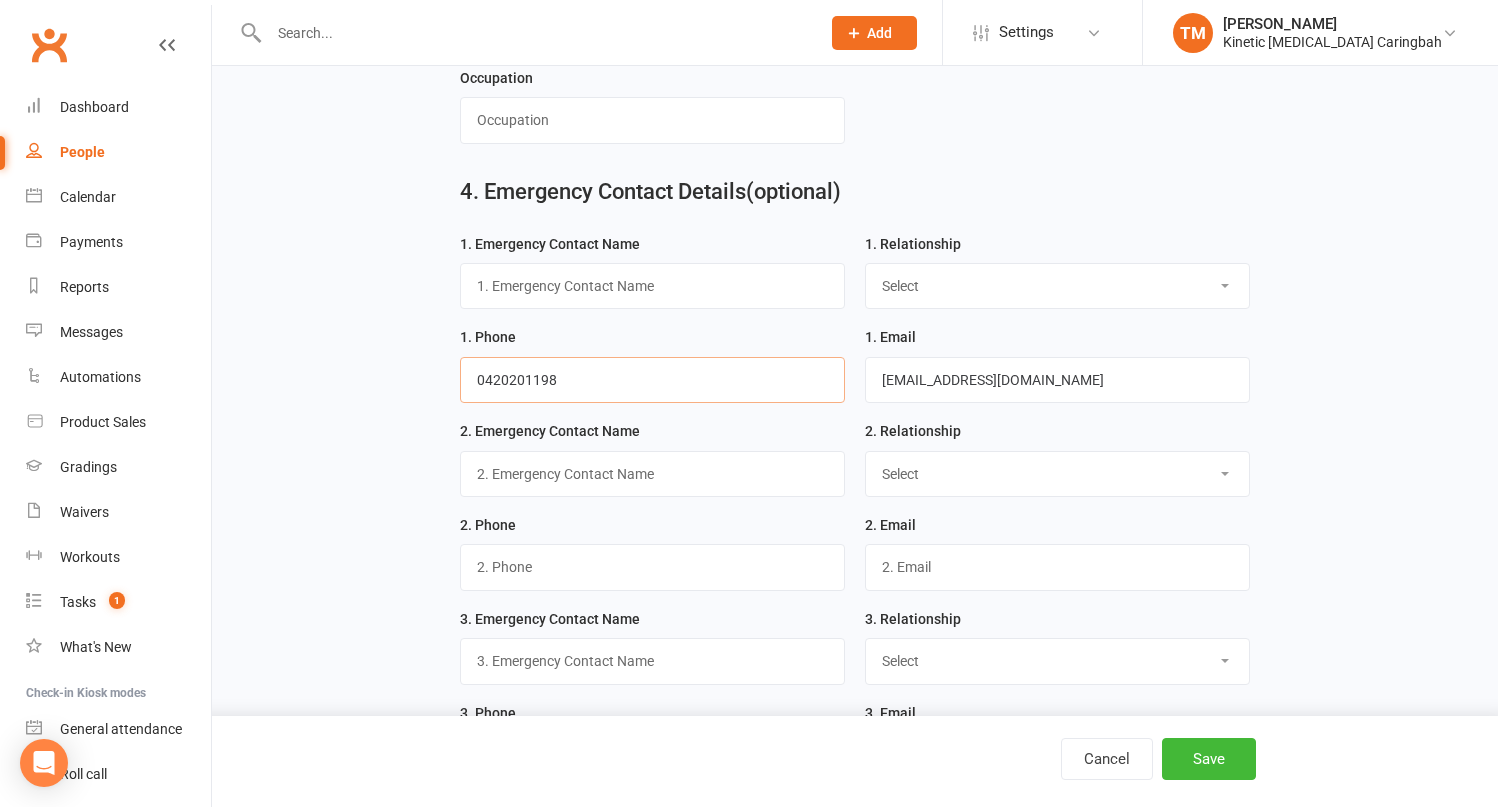 type on "0420201198" 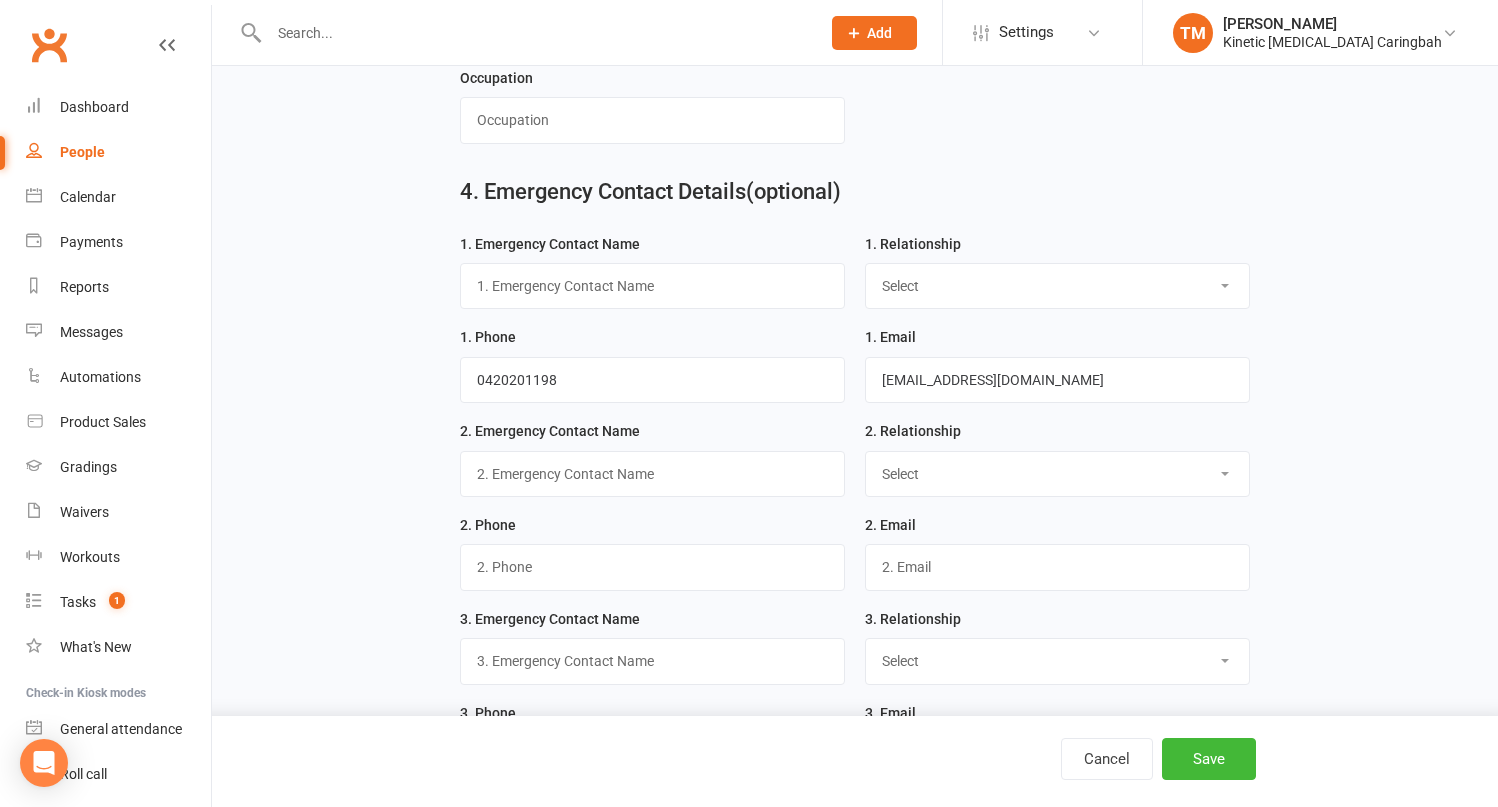 select on "Mother" 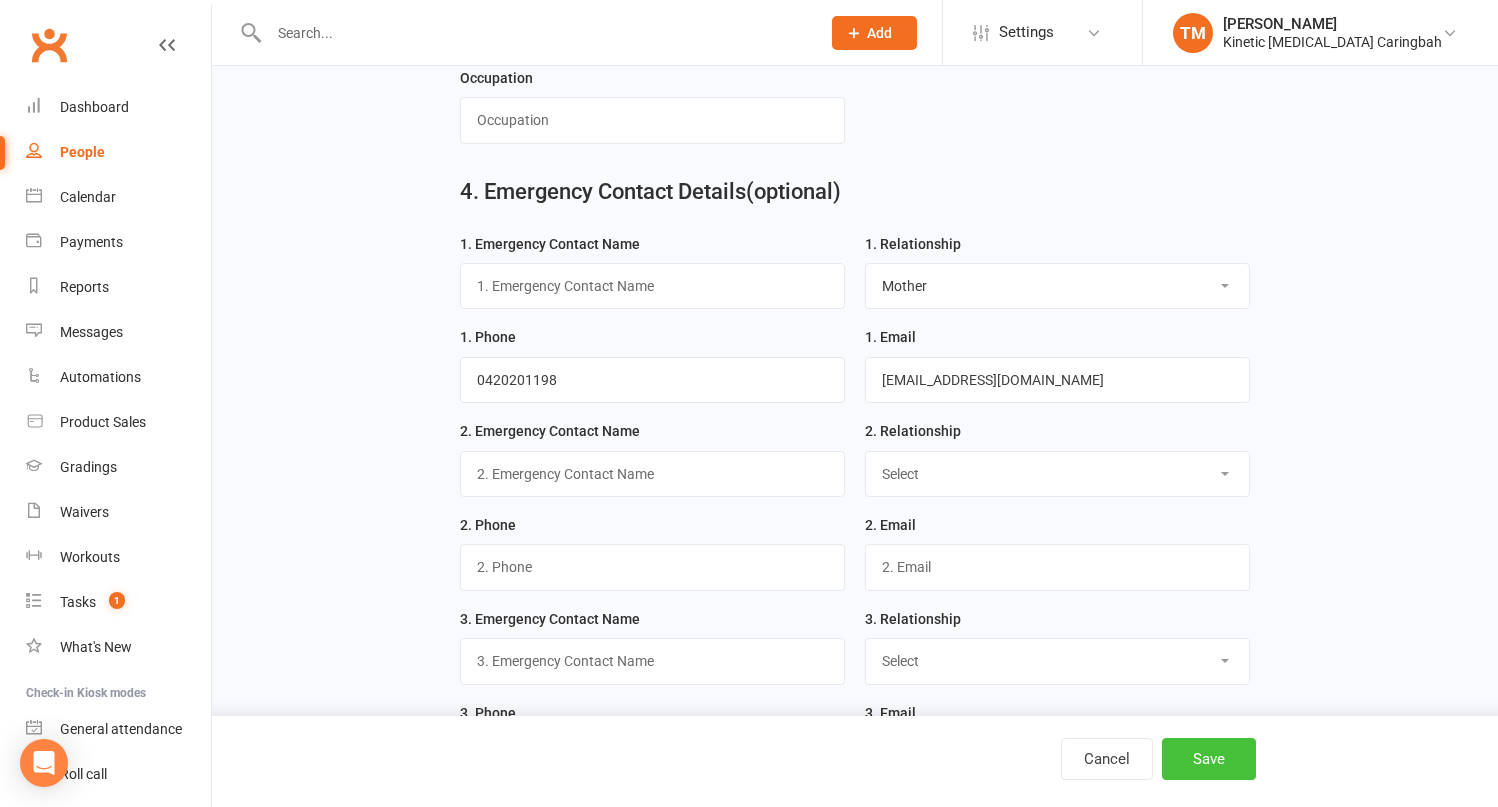 click on "Save" at bounding box center (1209, 759) 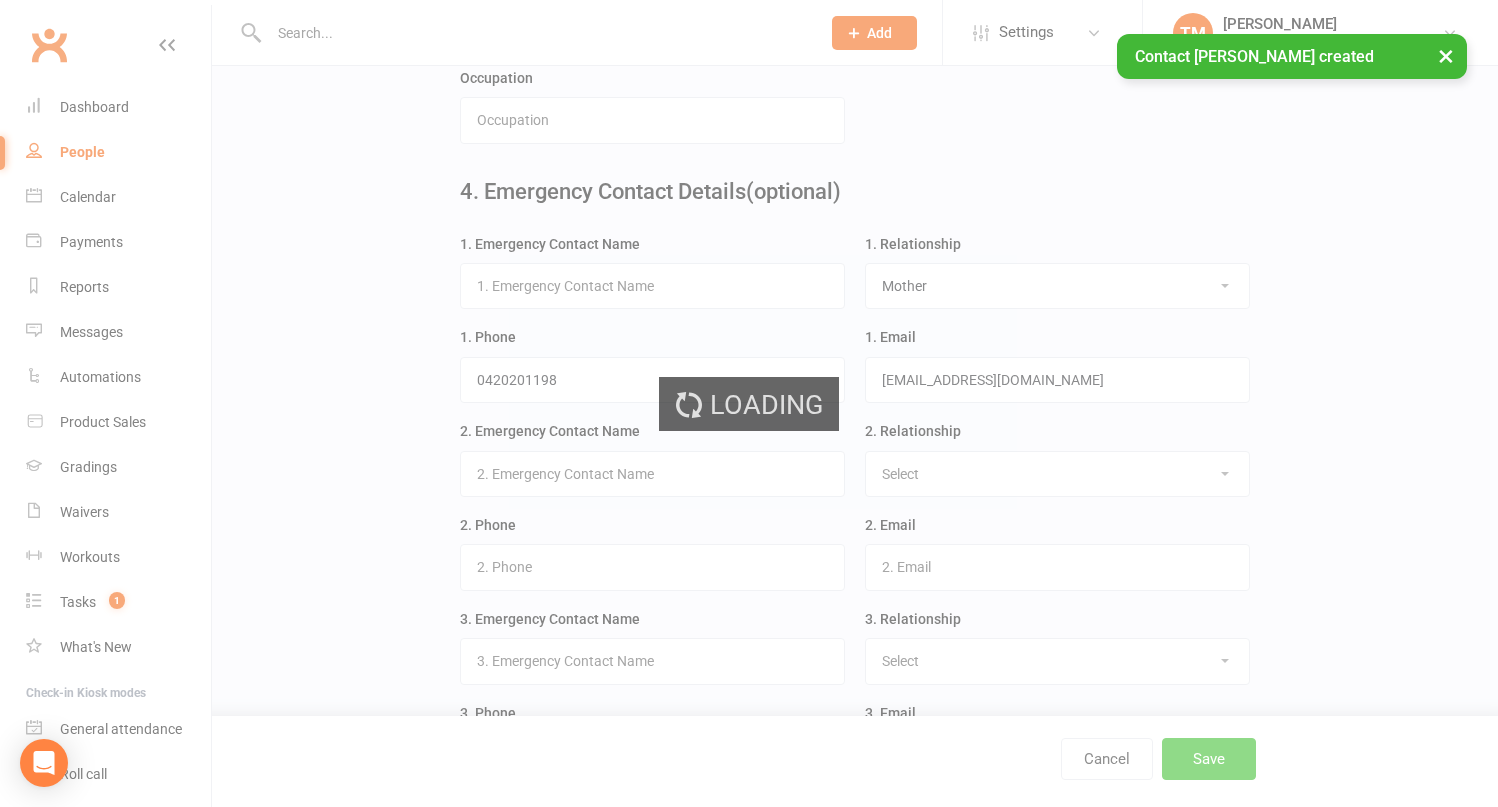 scroll, scrollTop: 0, scrollLeft: 0, axis: both 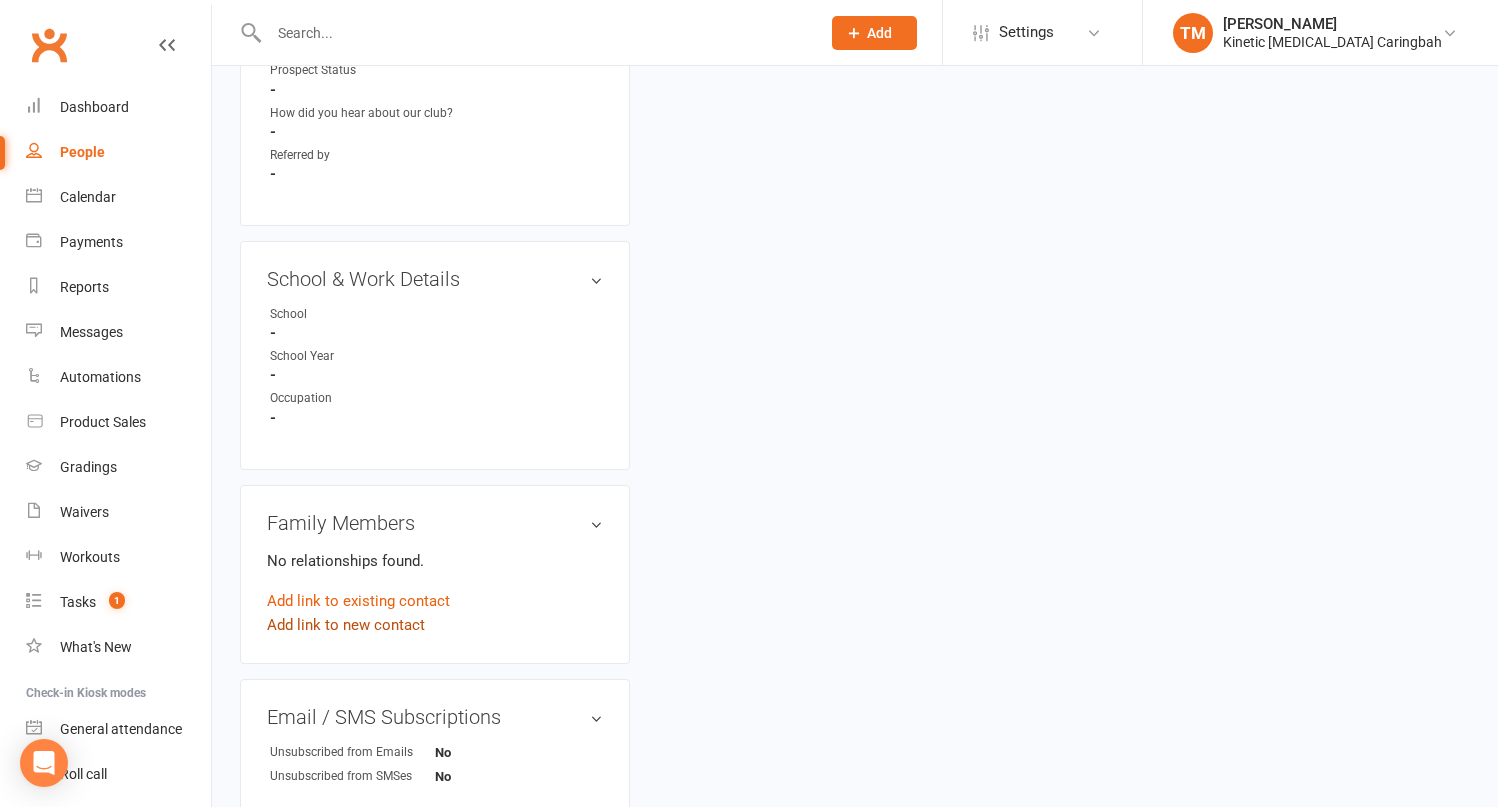 click on "Add link to new contact" at bounding box center (346, 625) 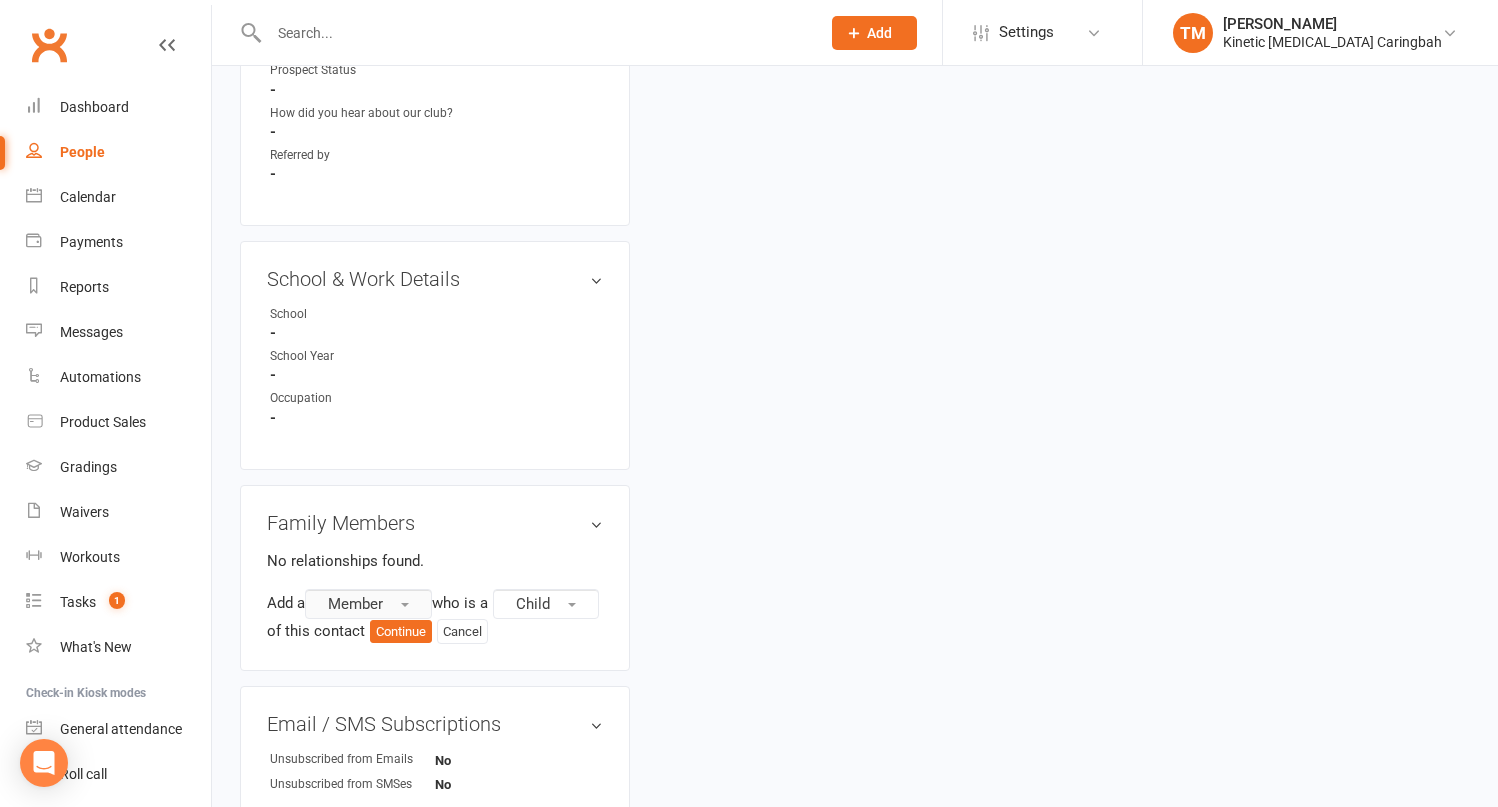 click on "Member" at bounding box center (355, 604) 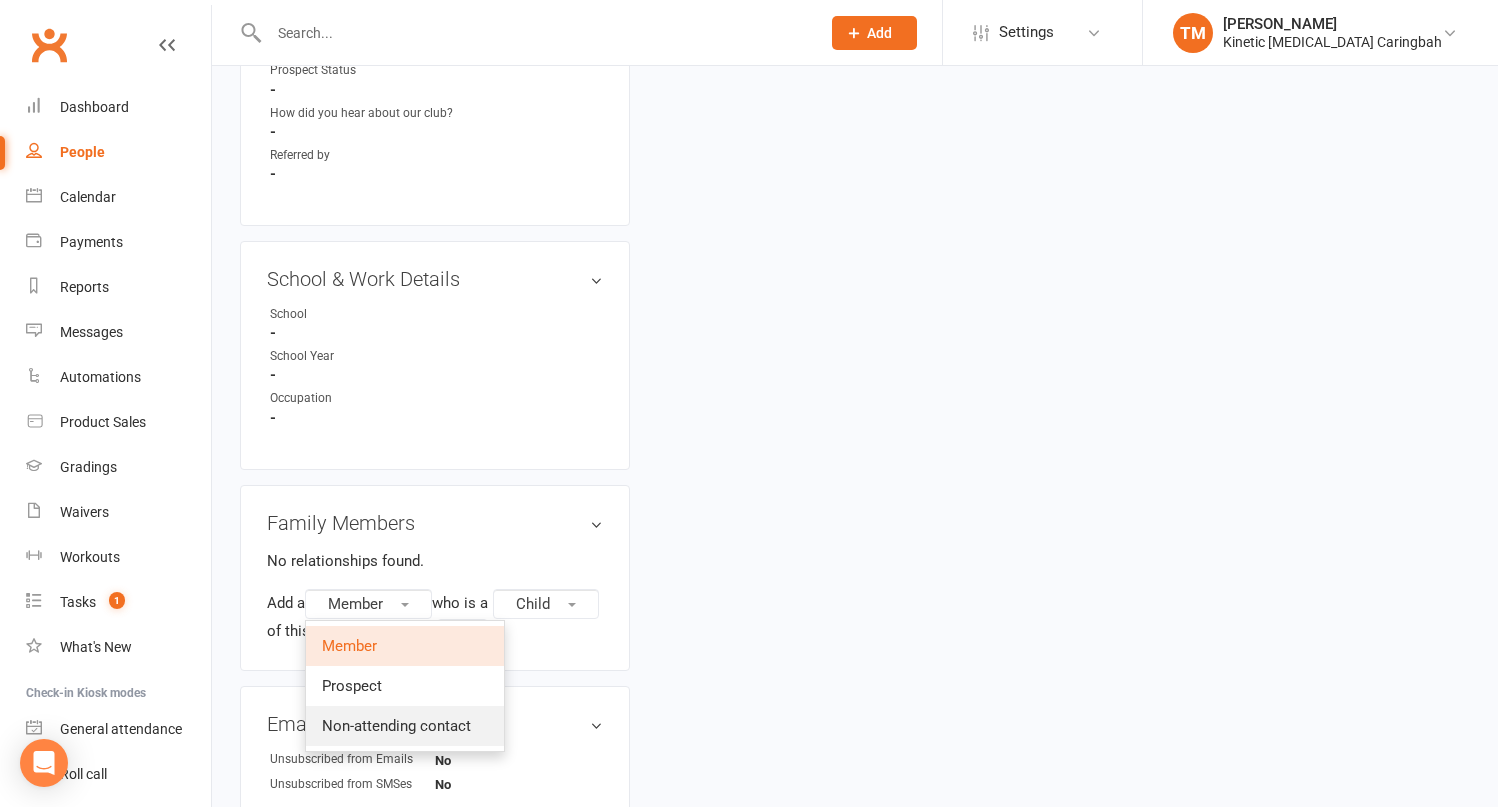 click on "Non-attending contact" at bounding box center [396, 726] 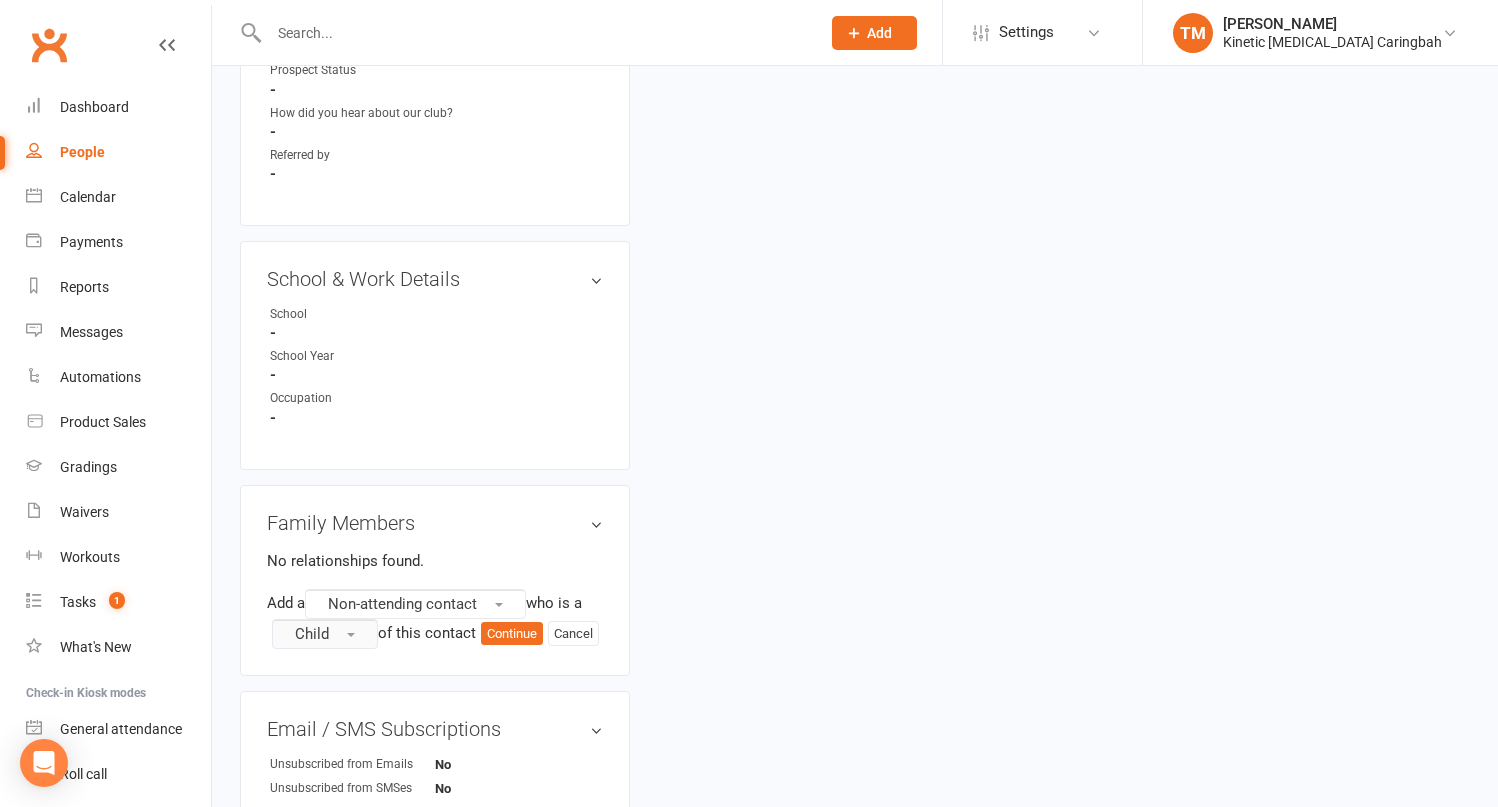 click at bounding box center (351, 635) 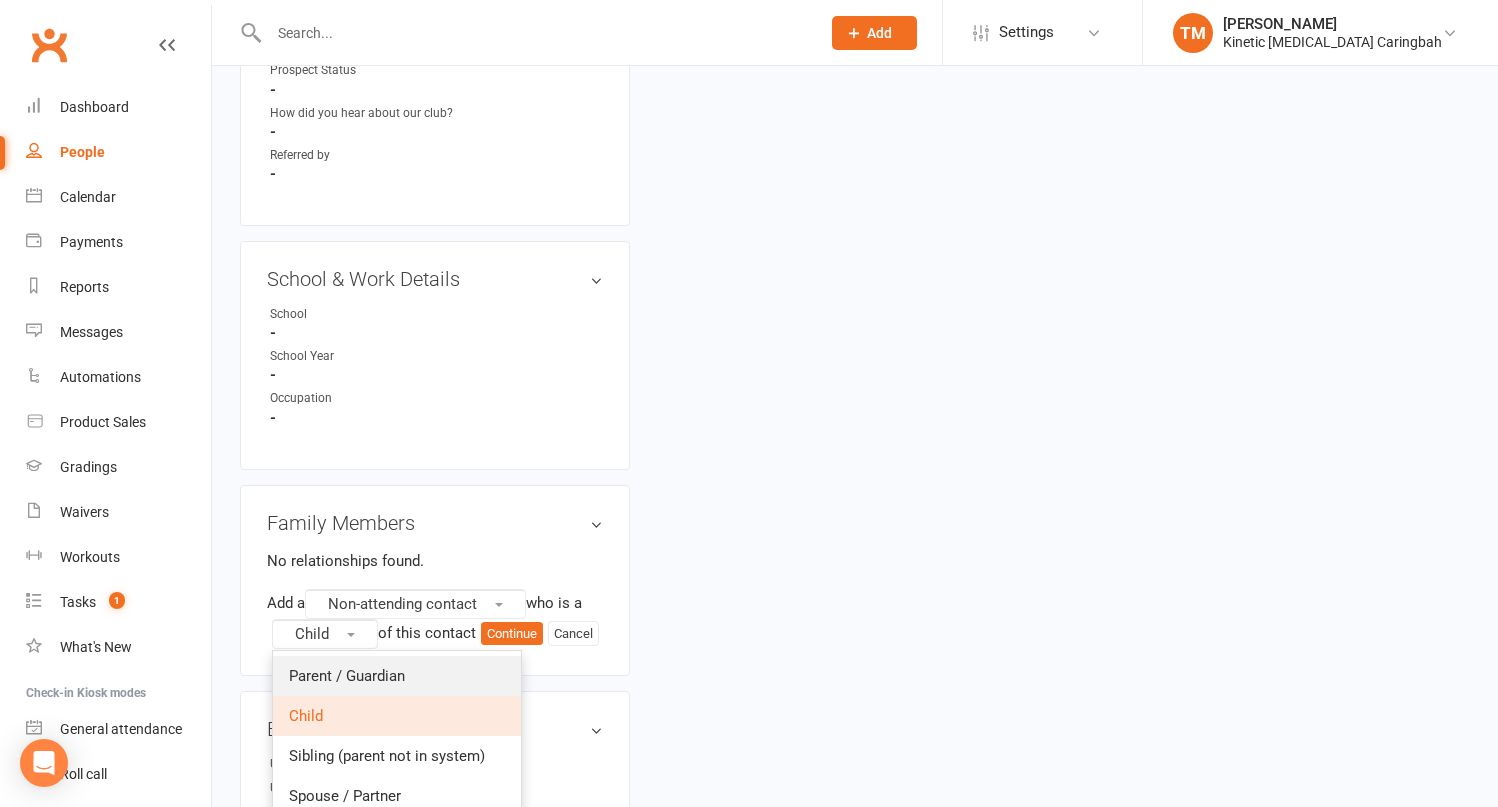 click on "Parent / Guardian" at bounding box center [347, 676] 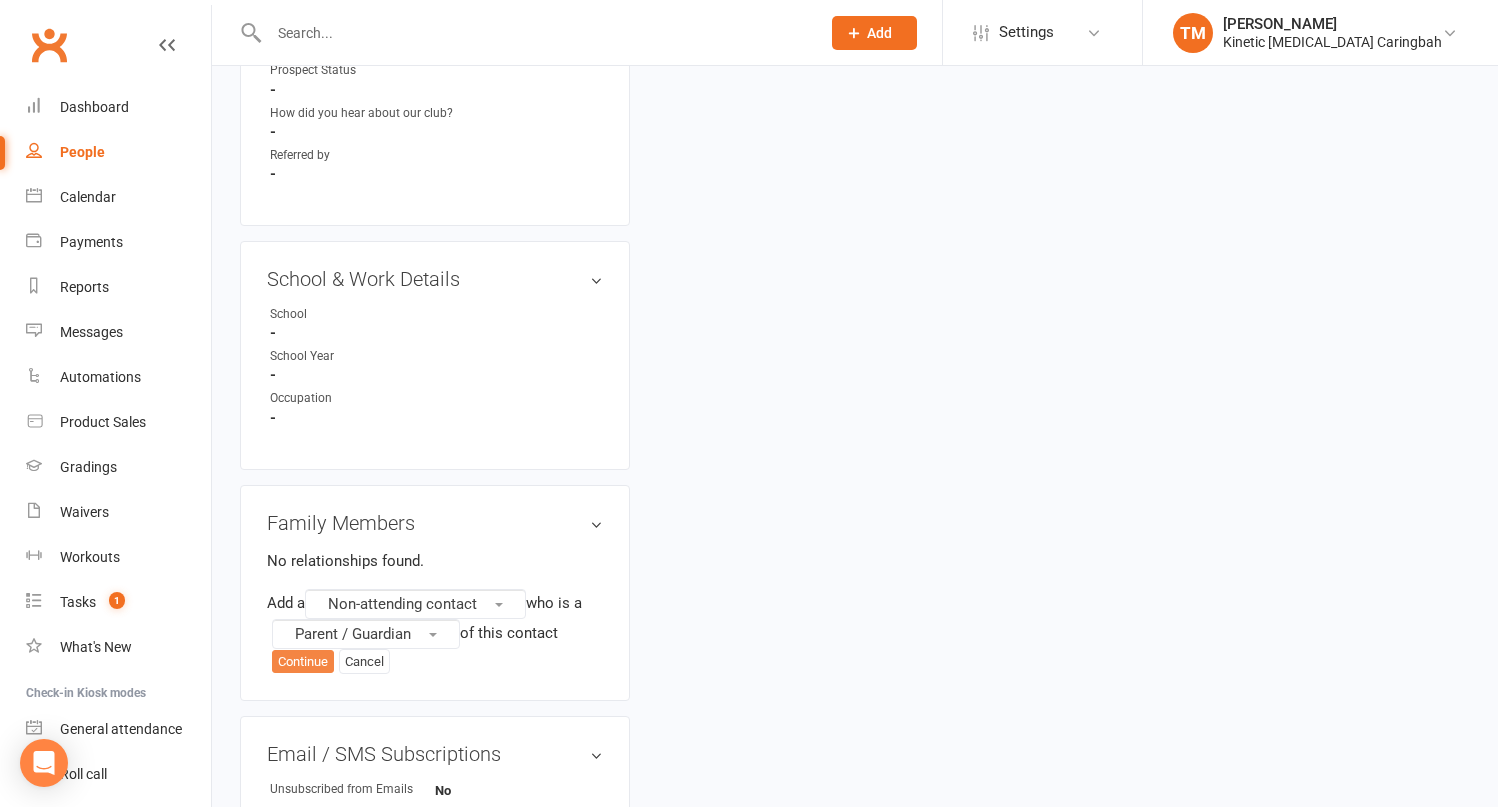 click on "Continue" at bounding box center [303, 662] 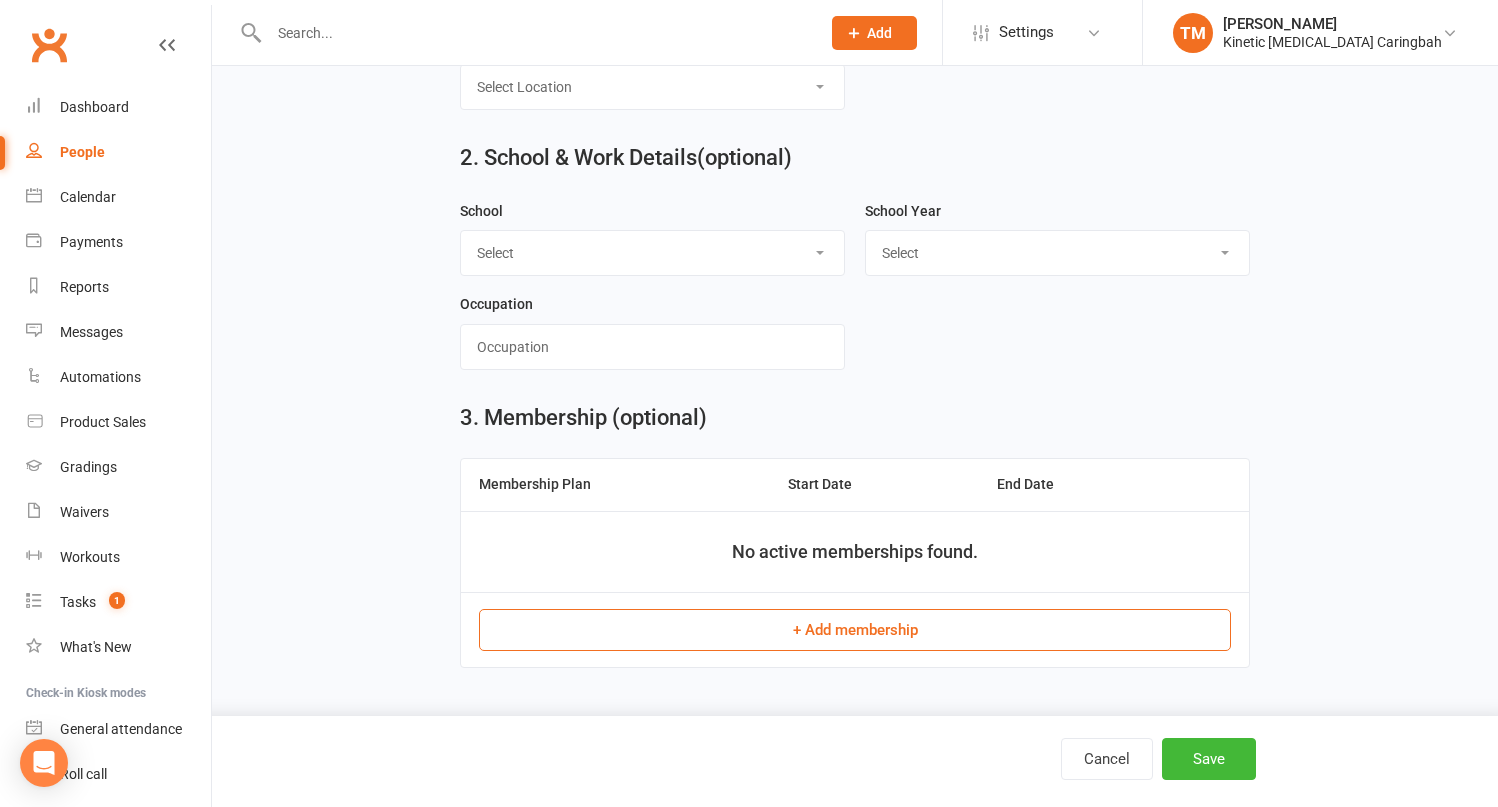 scroll, scrollTop: 0, scrollLeft: 0, axis: both 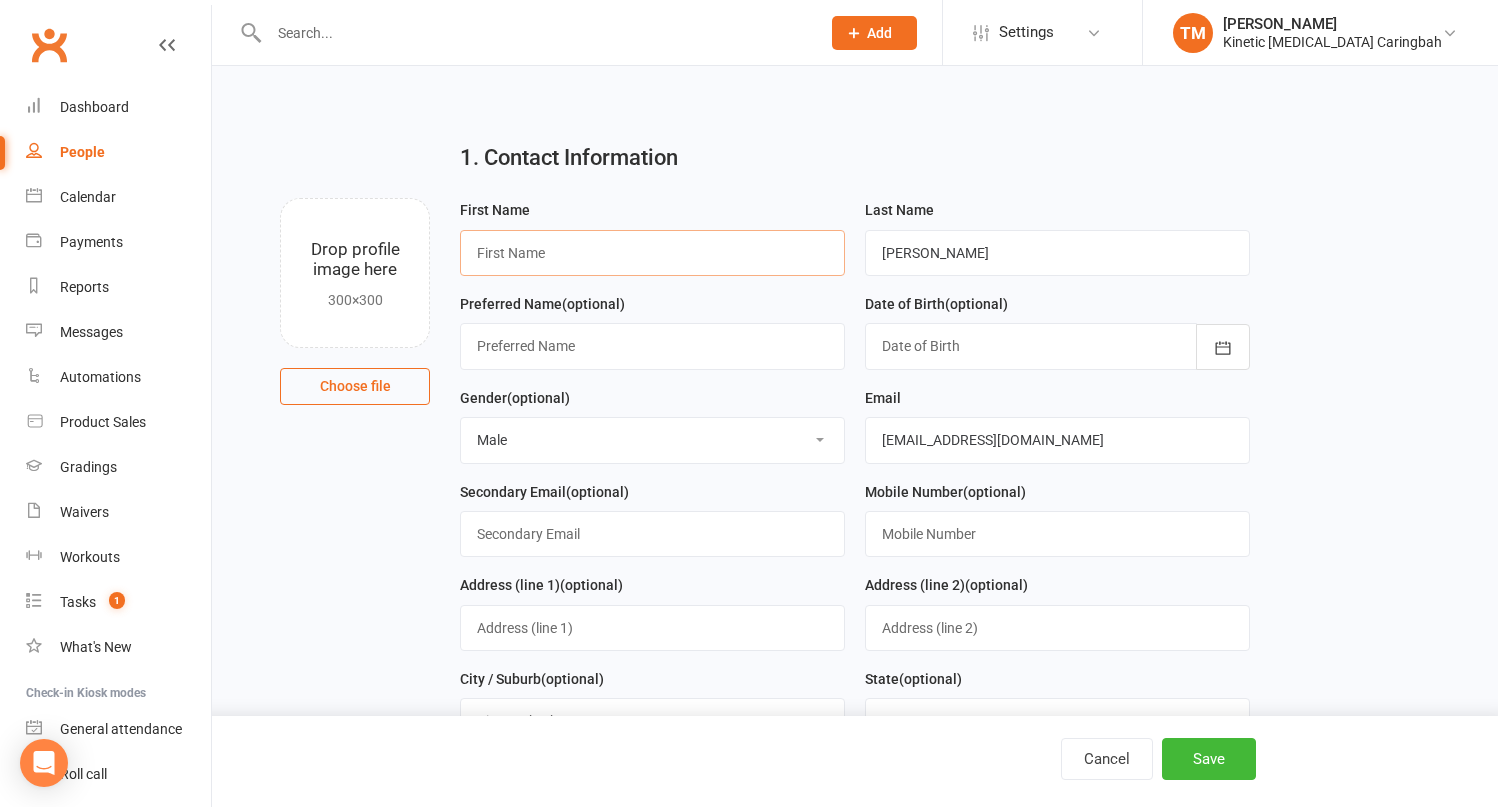 click at bounding box center [652, 253] 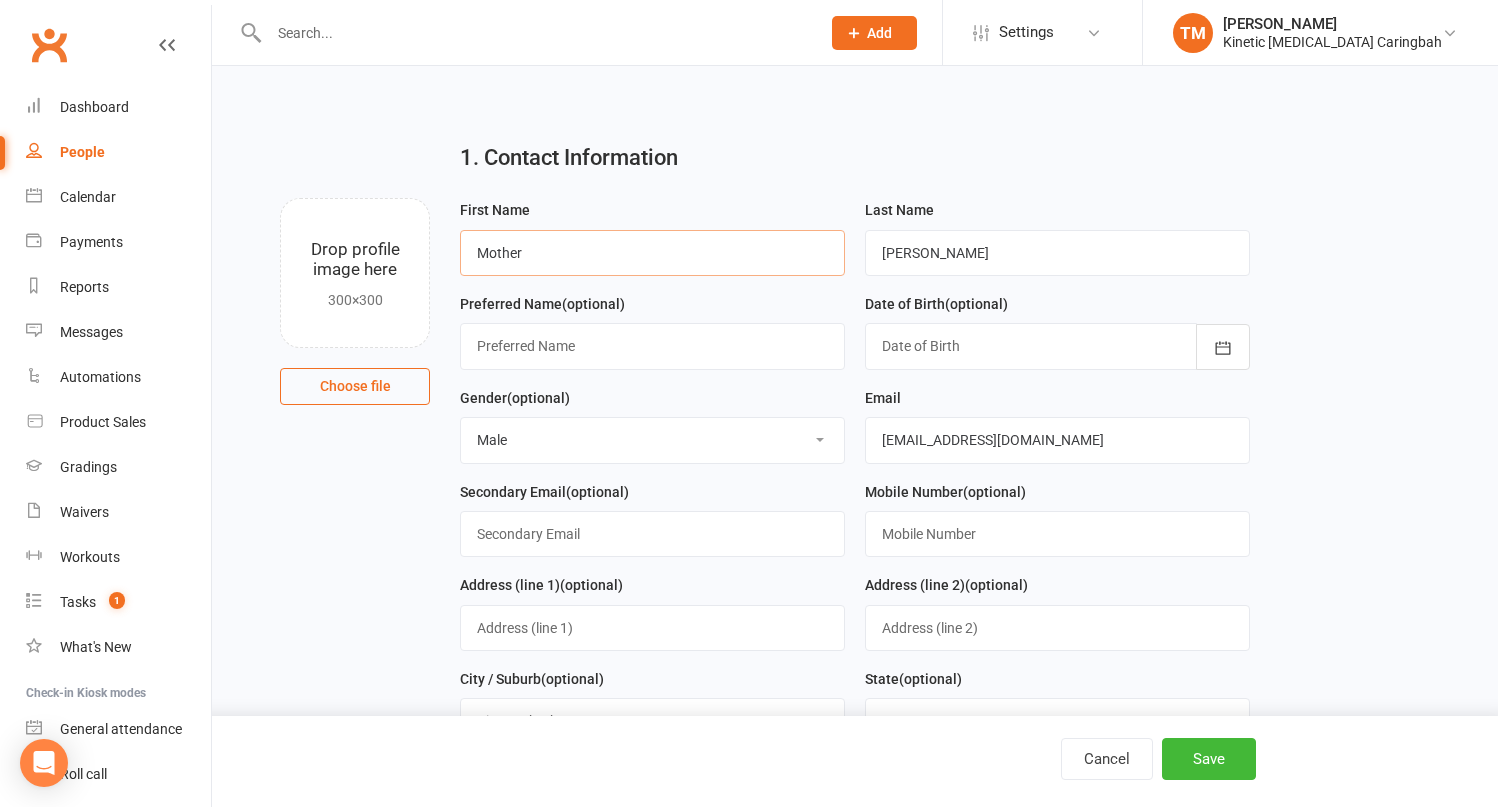 type on "Mother" 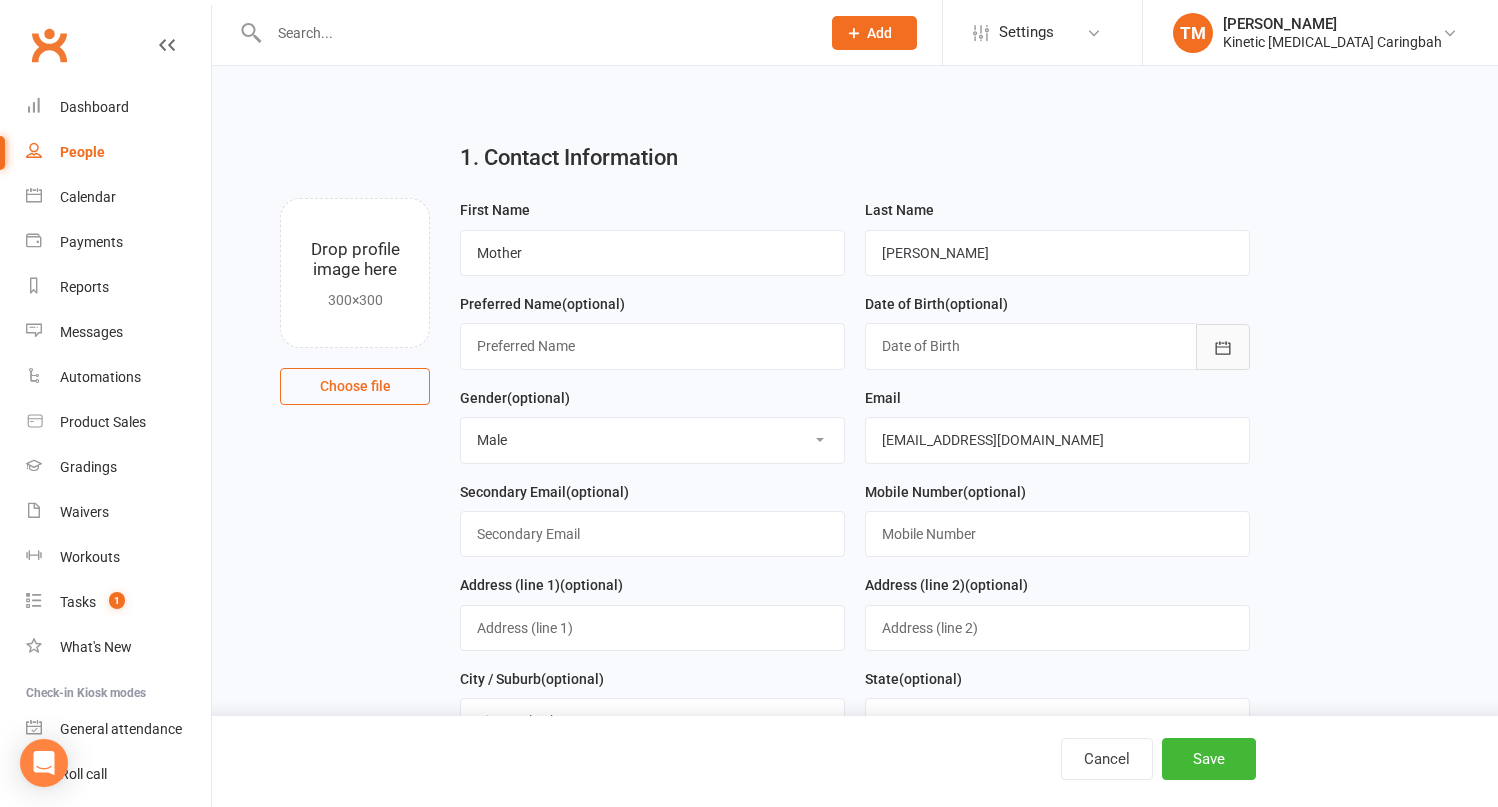 type 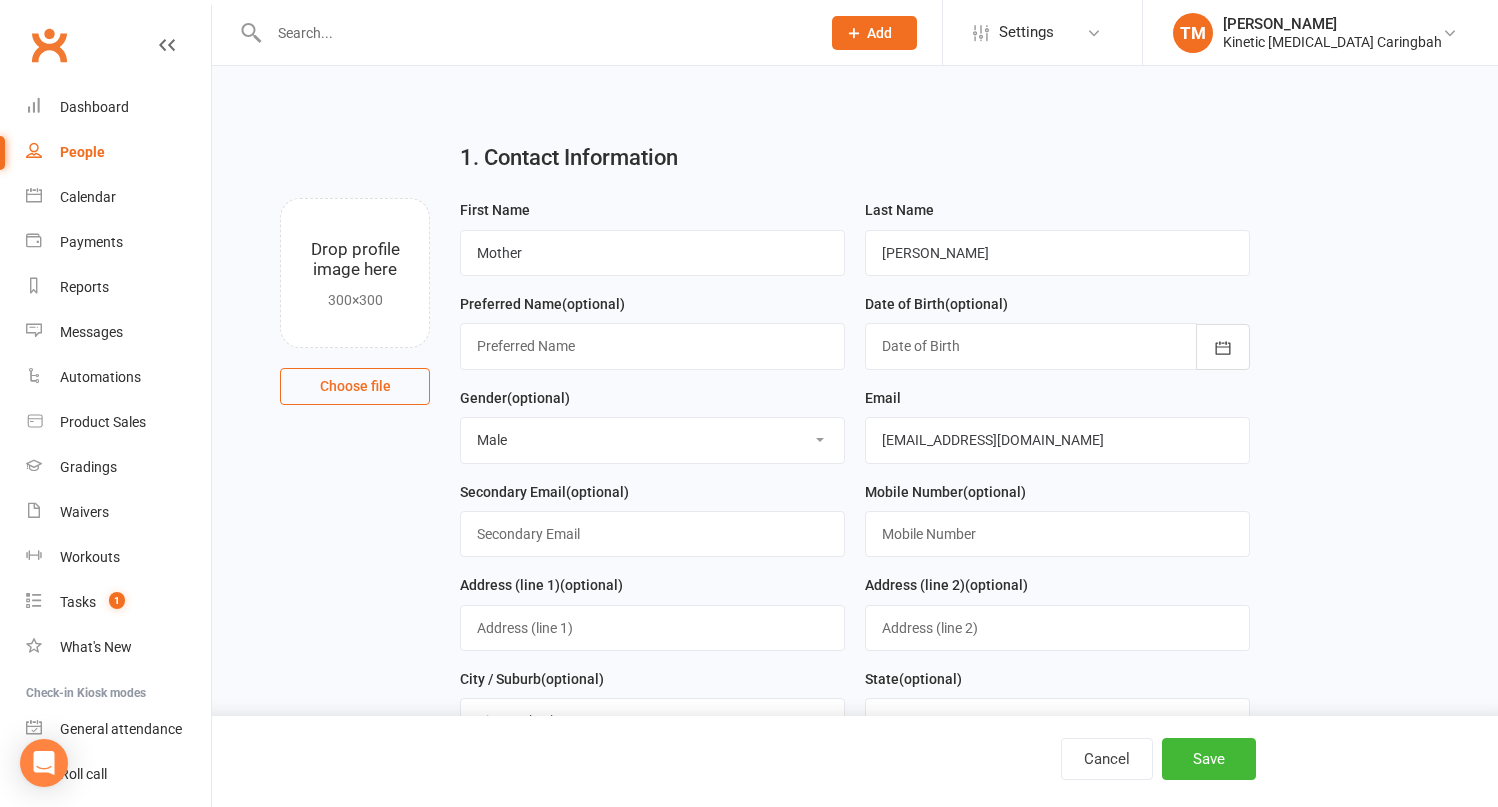 select on "Female" 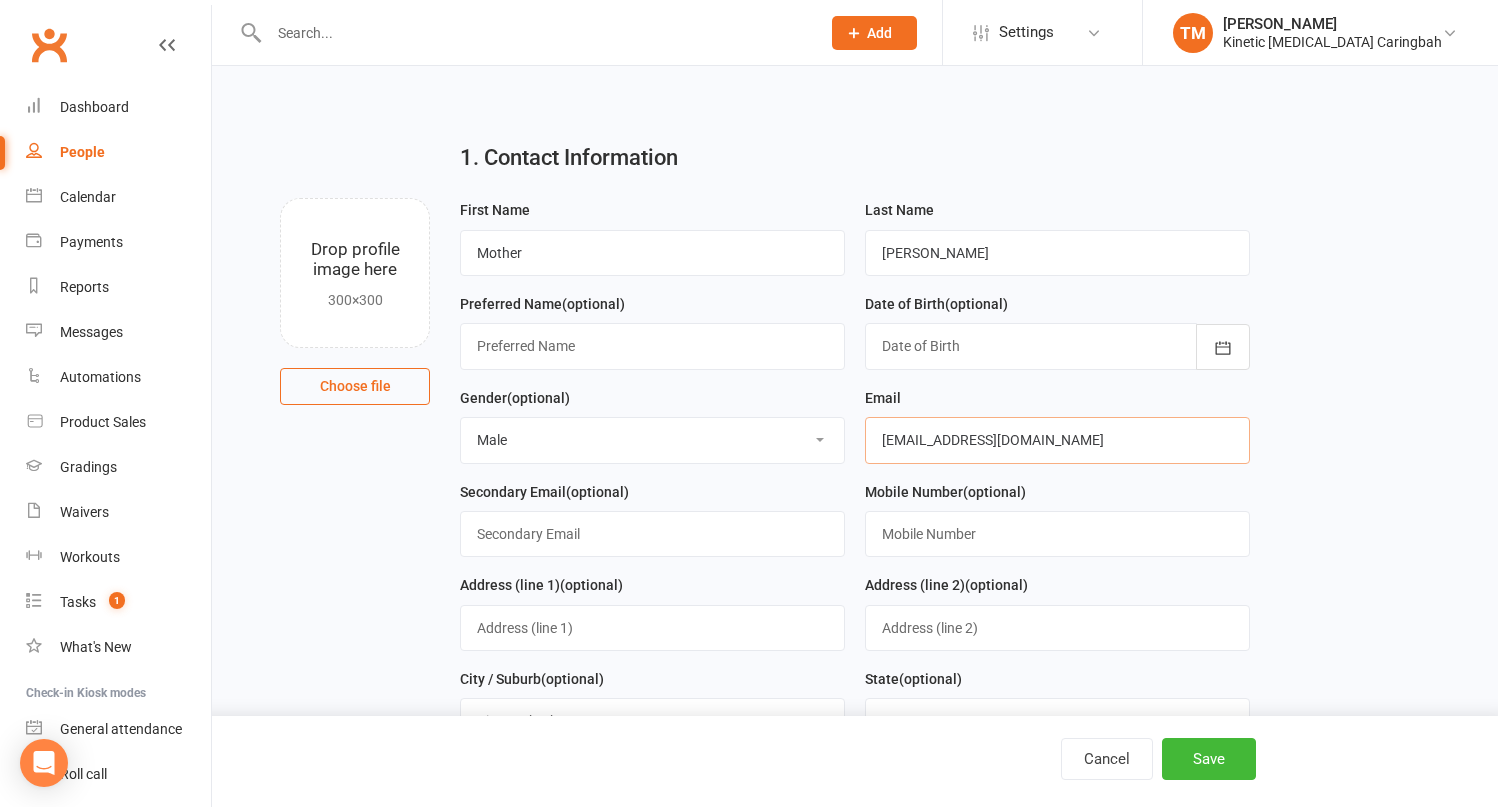 paste on "0420201198" 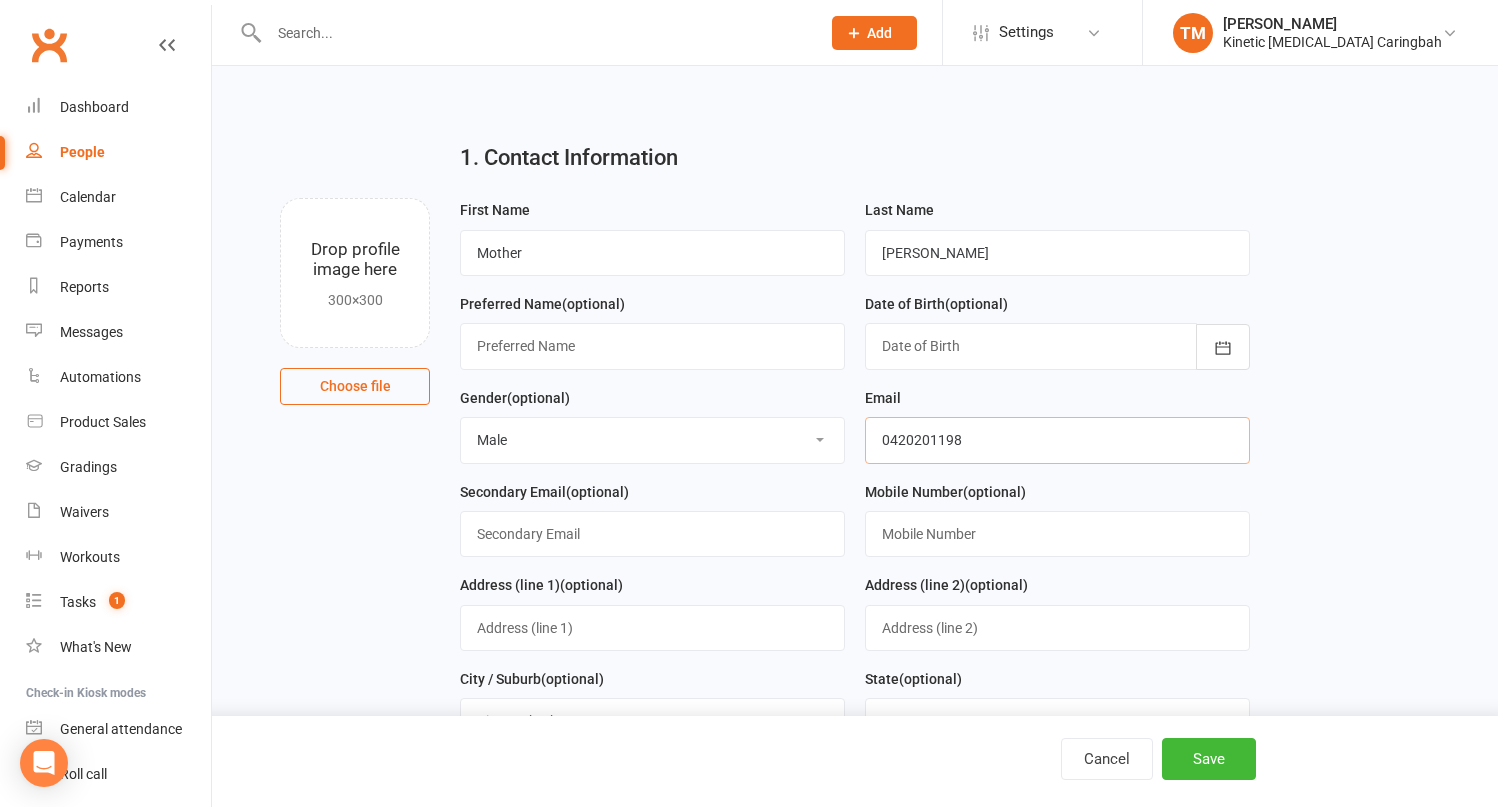 type on "0420201198" 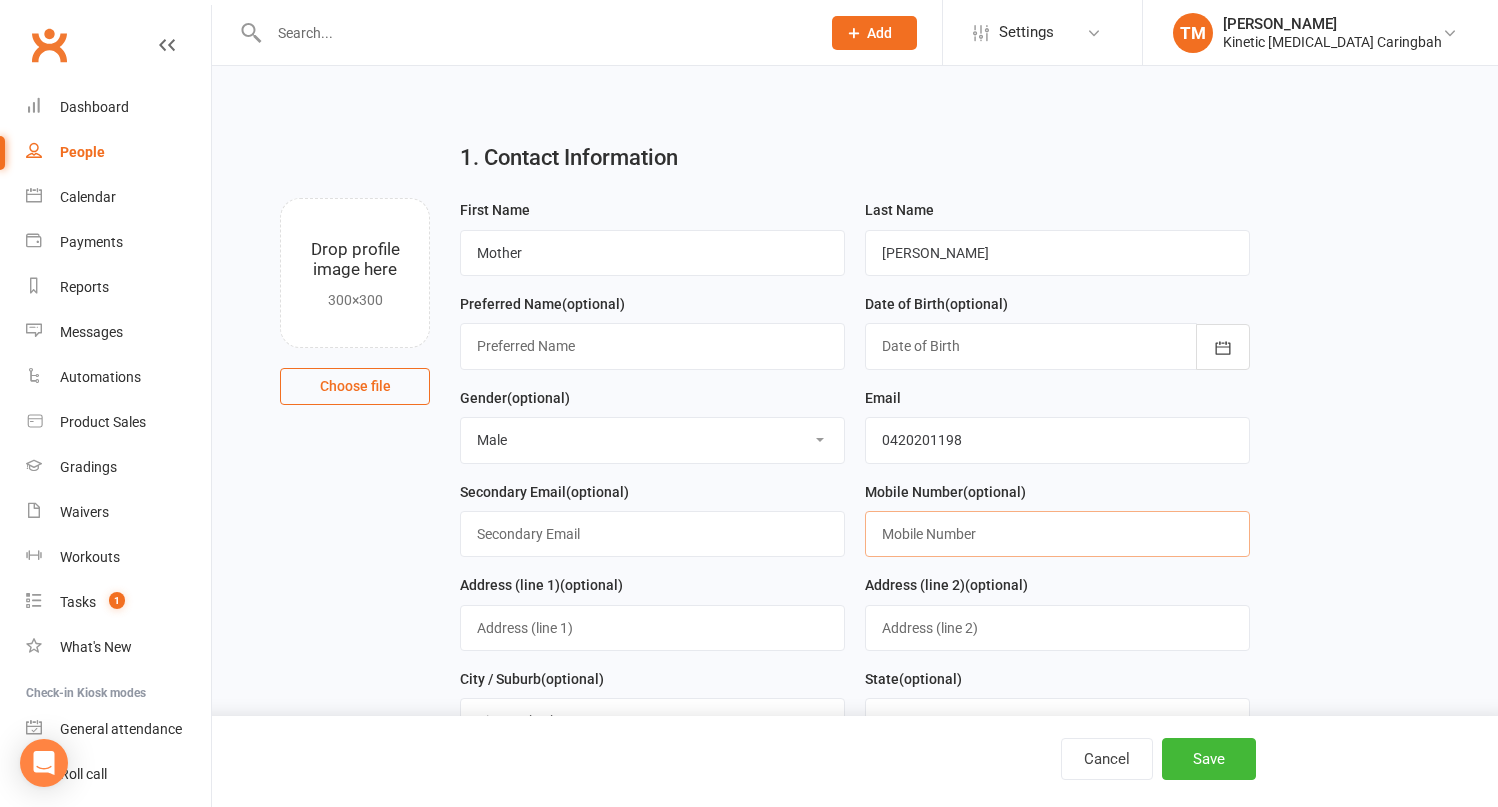 paste on "0420201198" 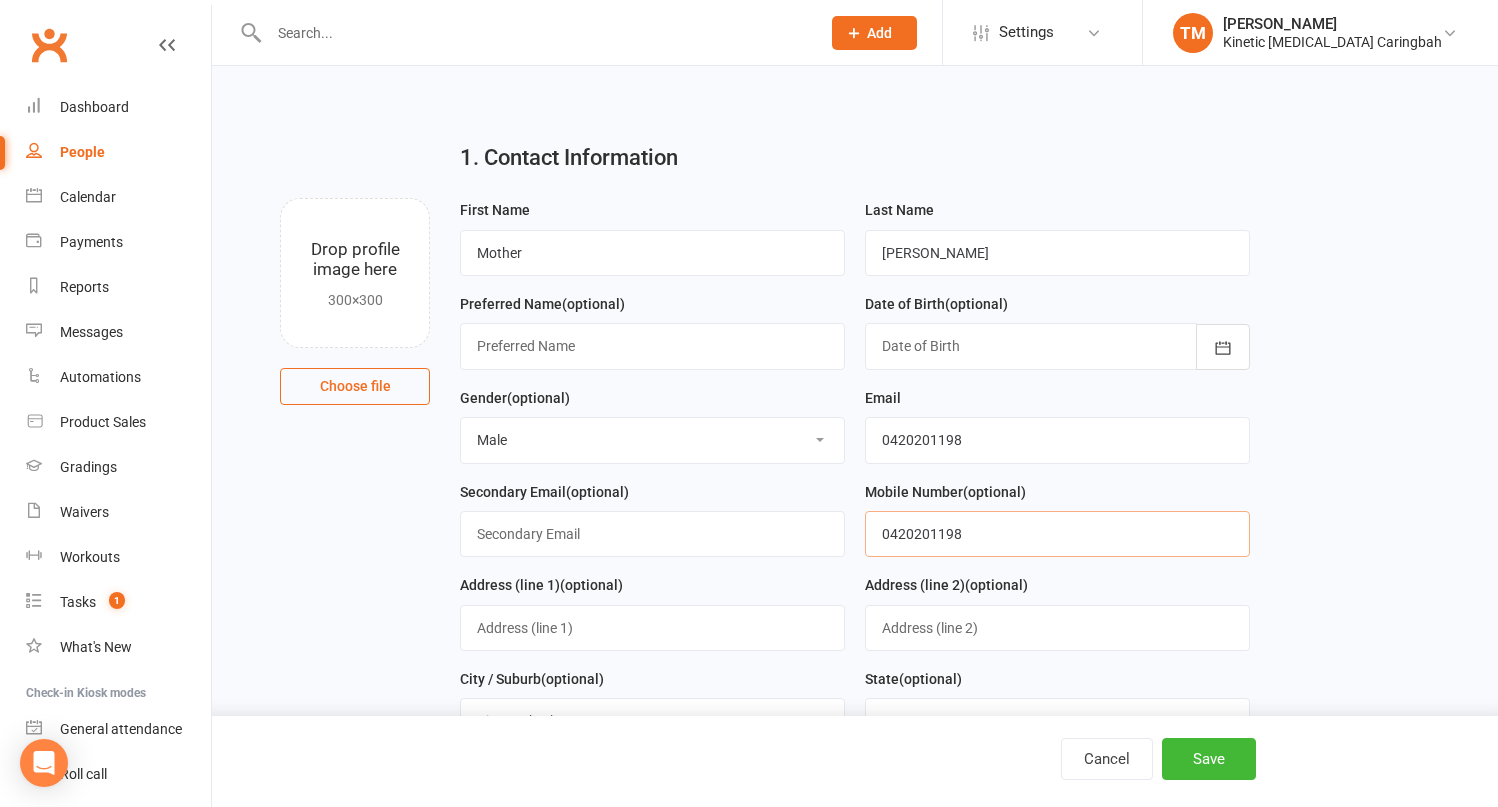 type on "0420201198" 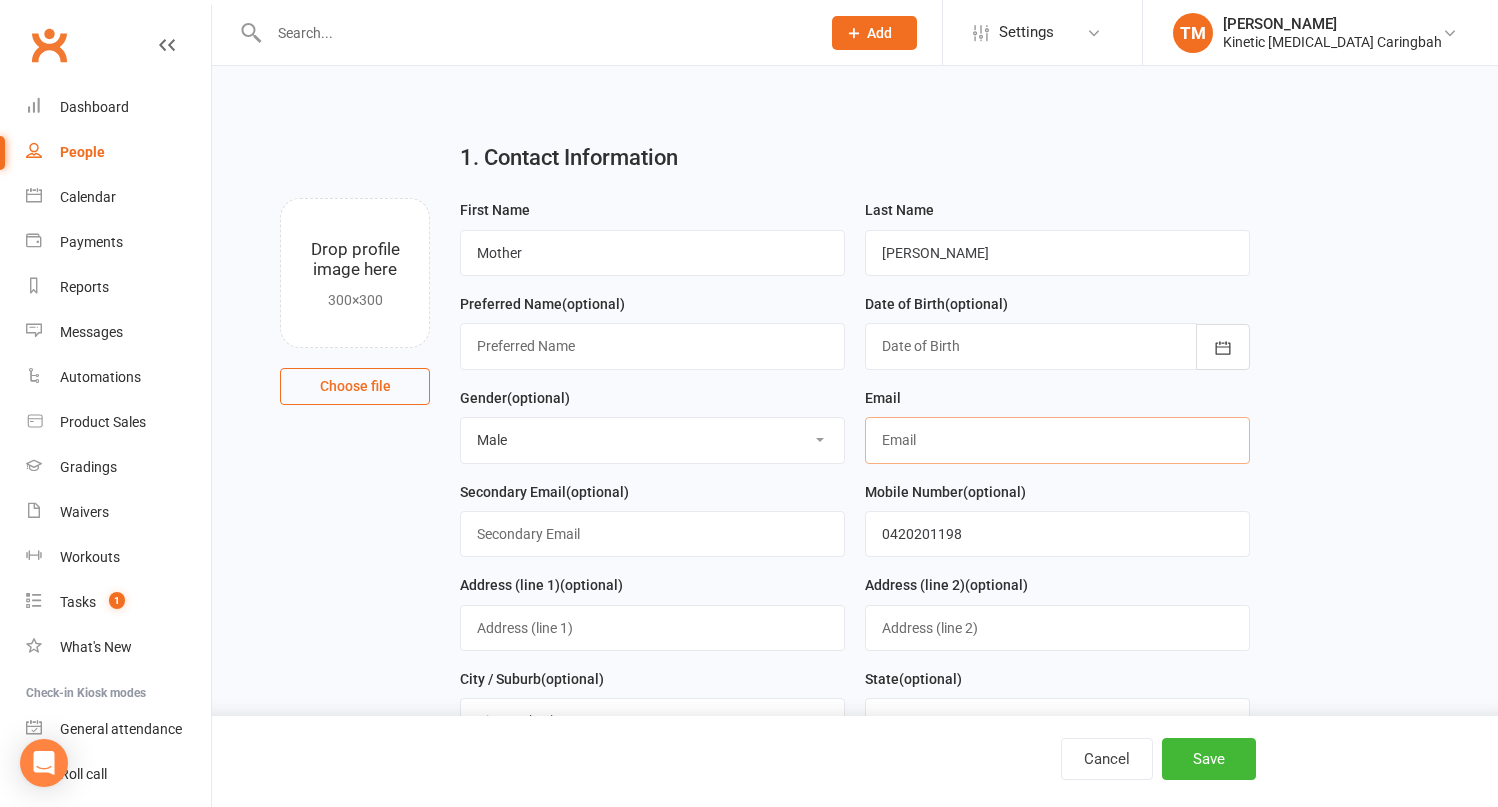 paste on "dearnecooper@gmail.com" 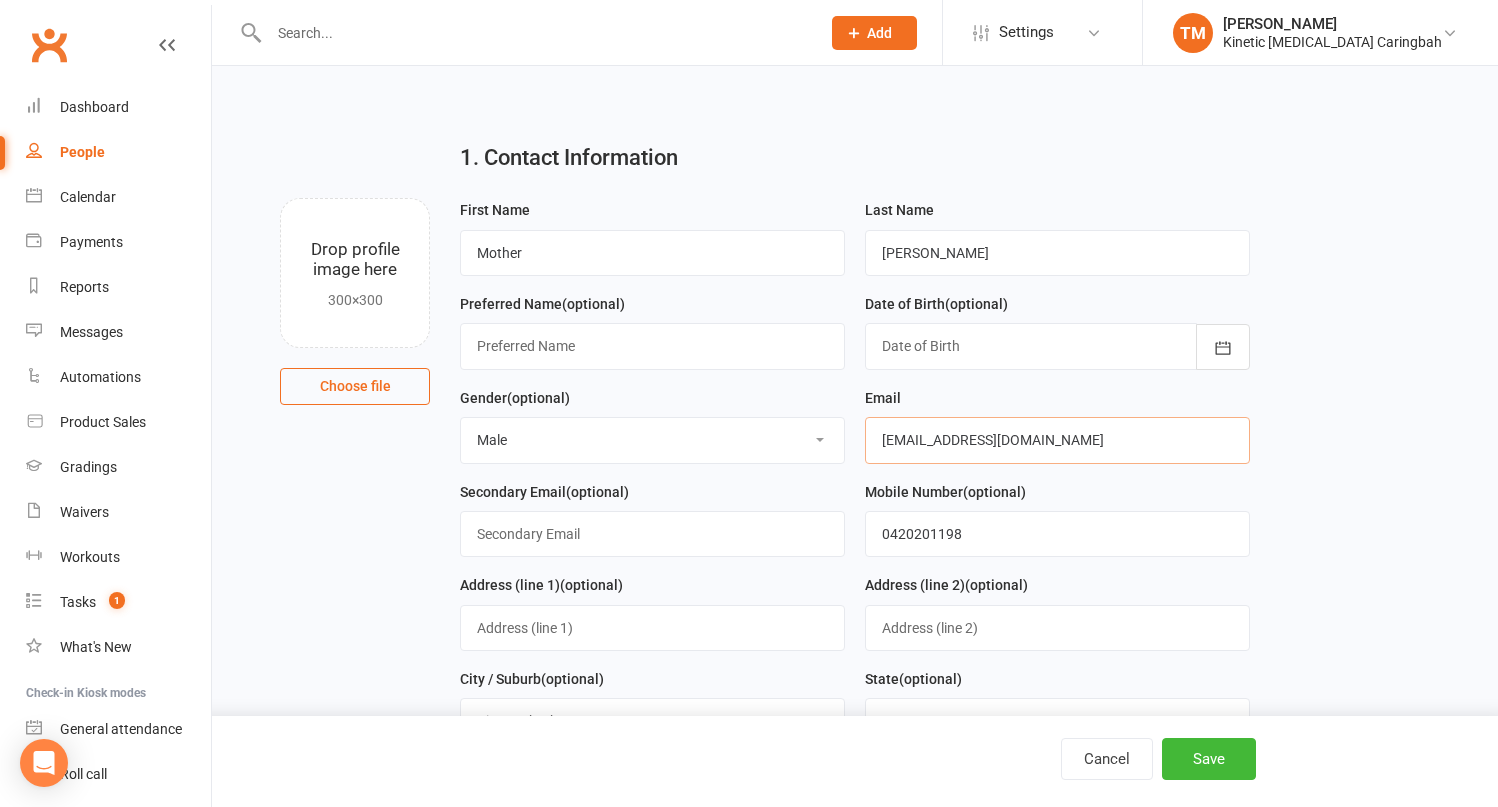 type on "dearnecooper@gmail.com" 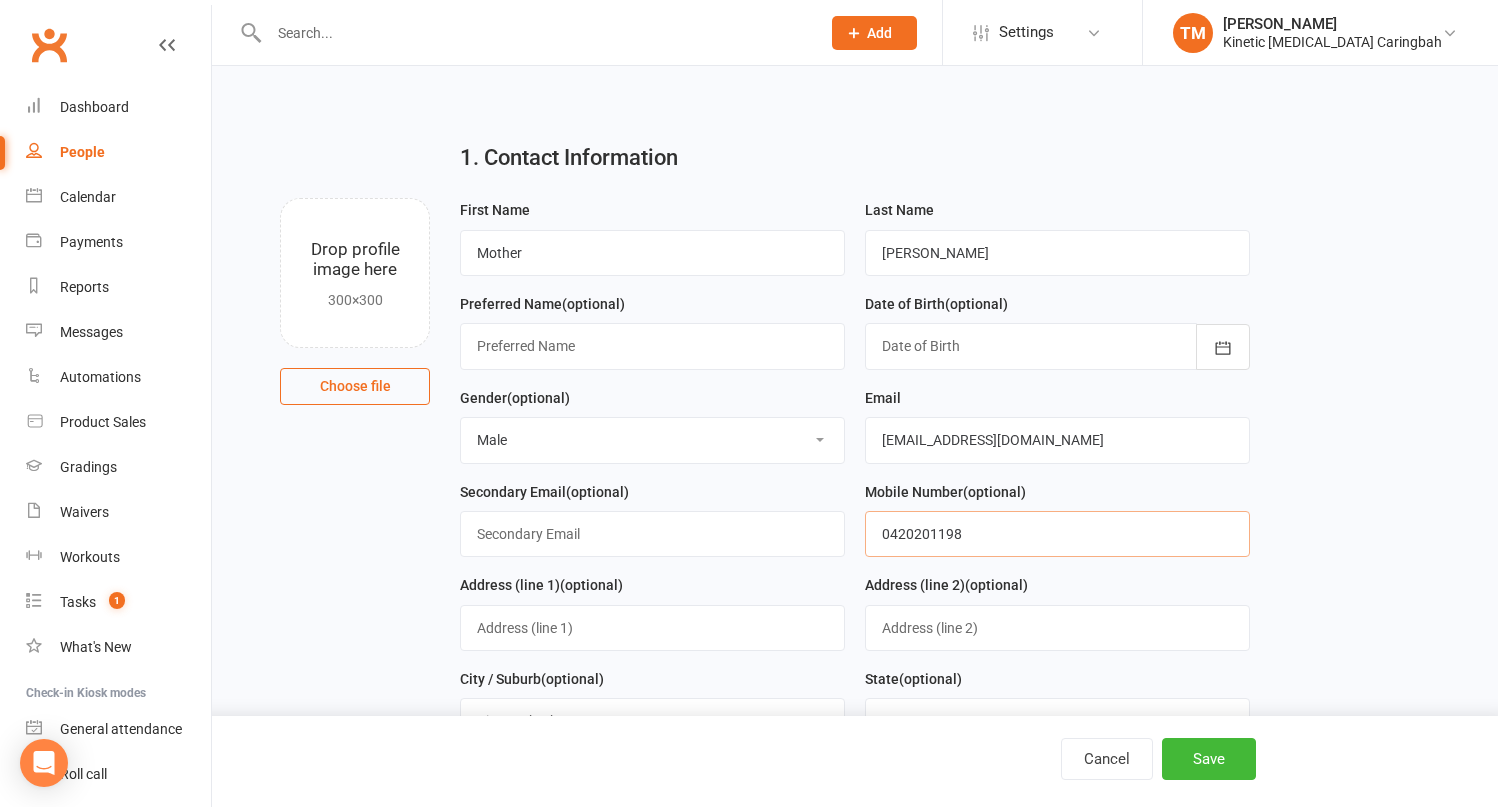 type on "0420201198" 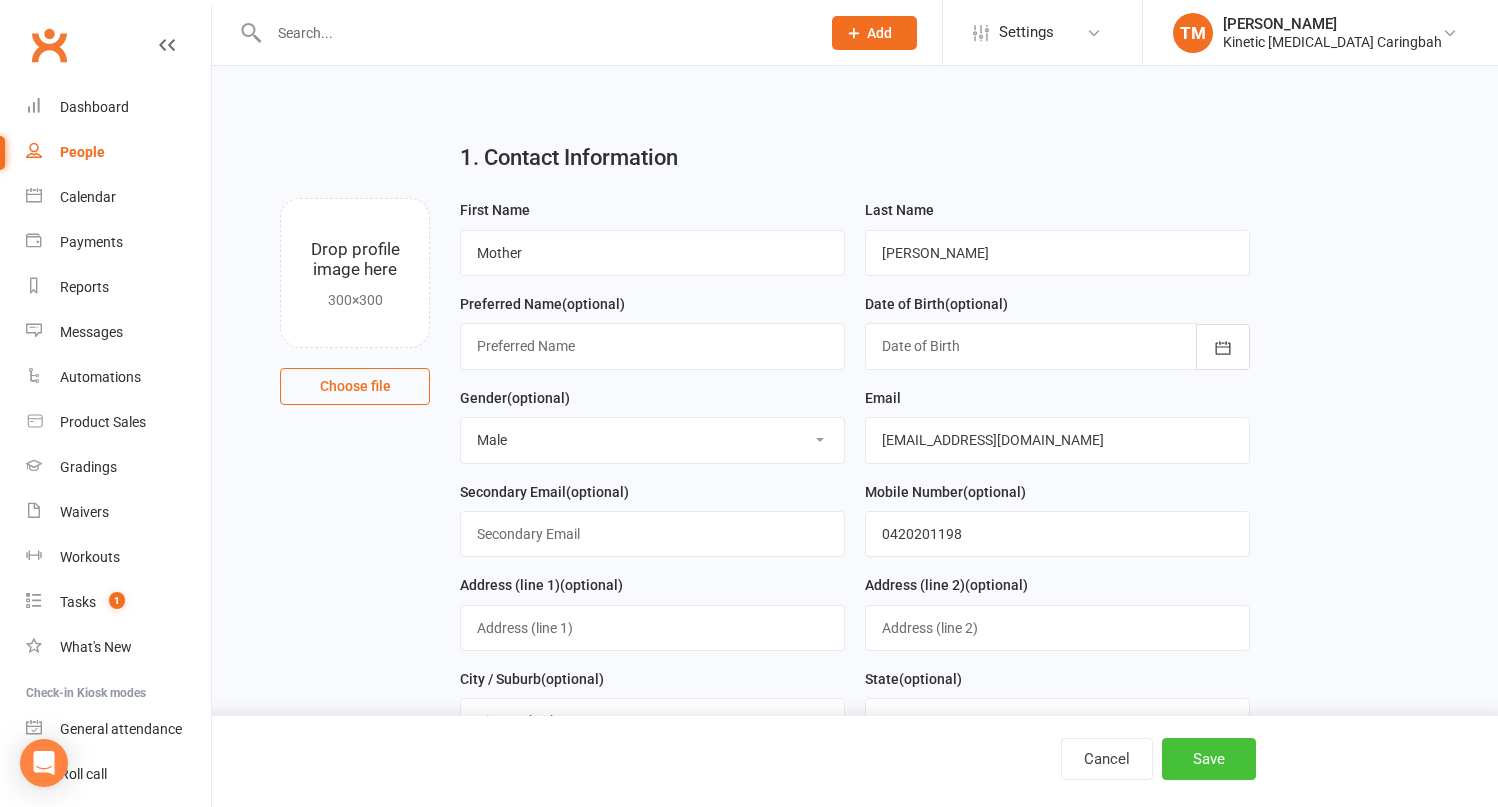 click on "Save" at bounding box center [1209, 759] 